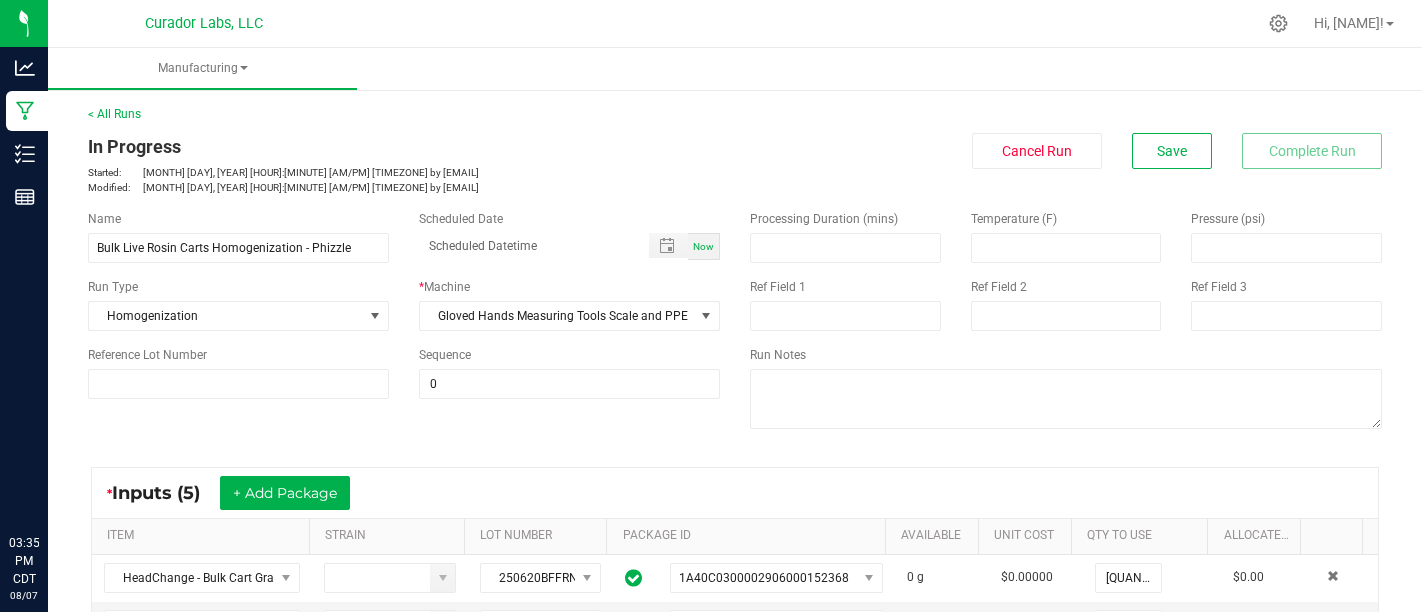 scroll, scrollTop: 0, scrollLeft: 0, axis: both 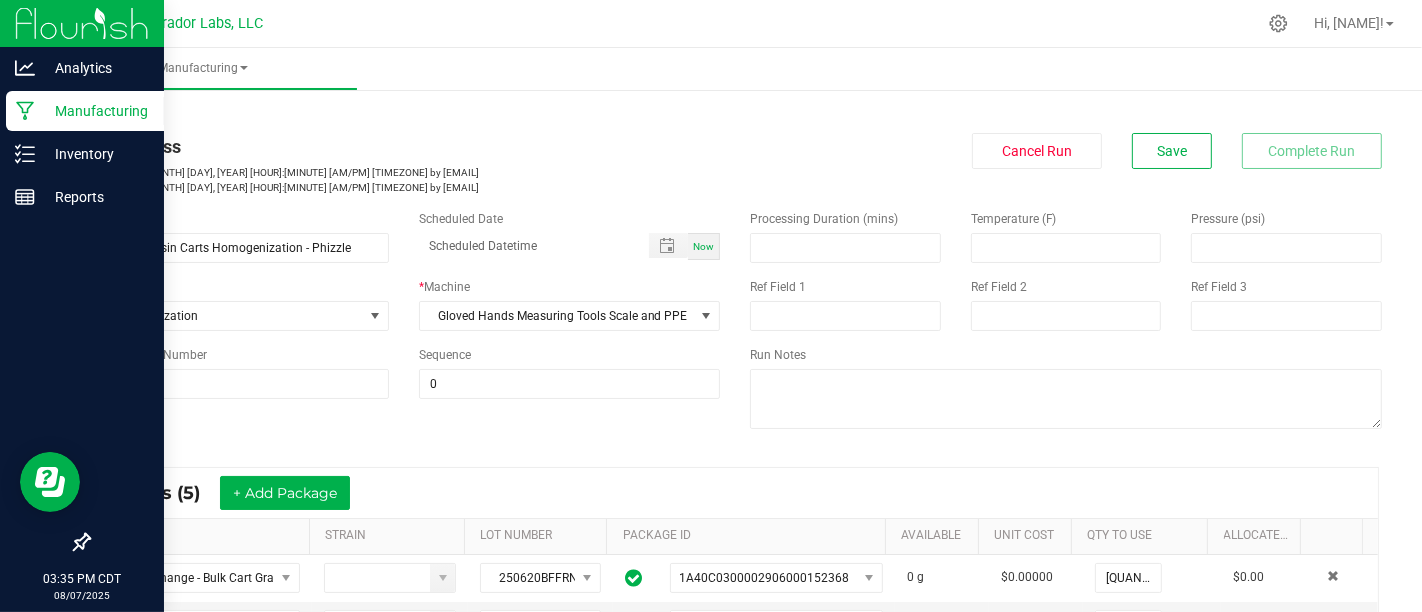 click 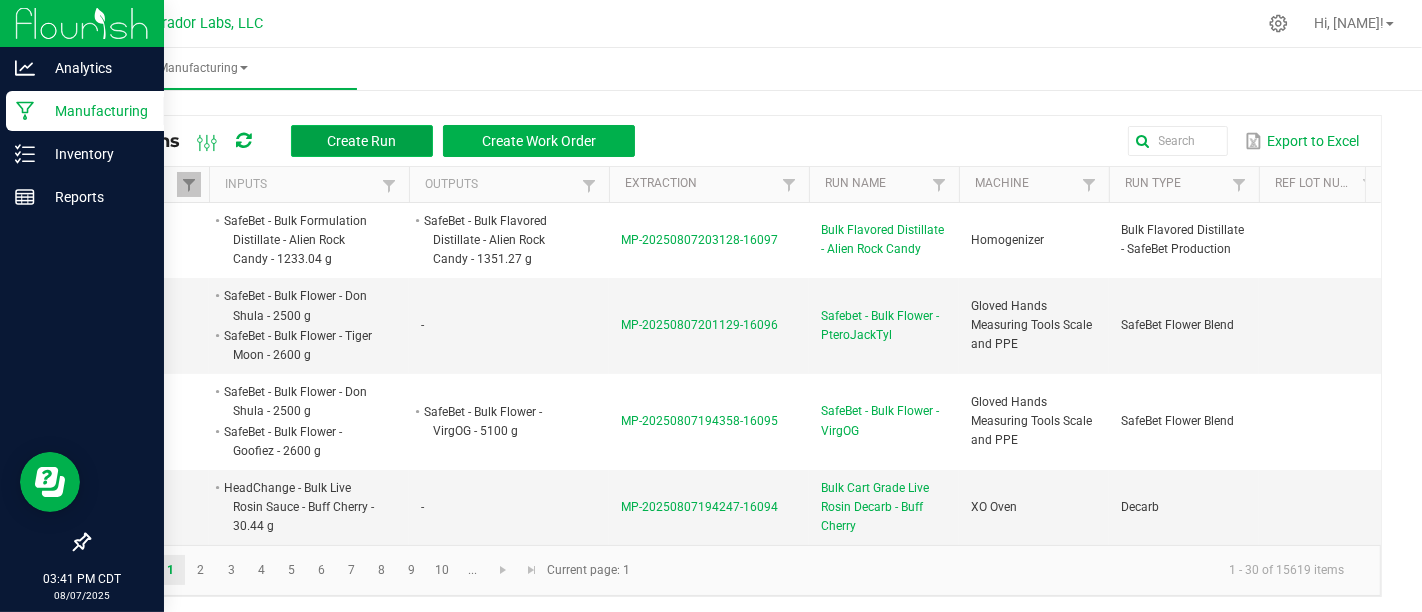 click on "Create Run" at bounding box center [361, 141] 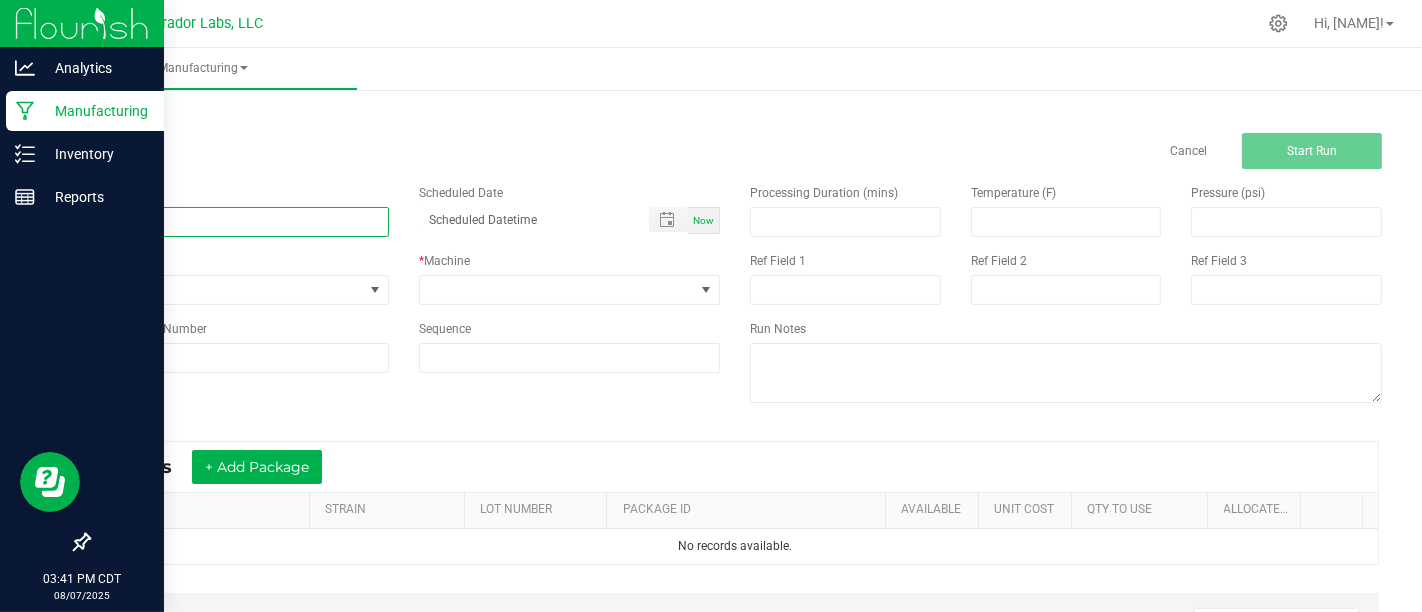click at bounding box center (238, 222) 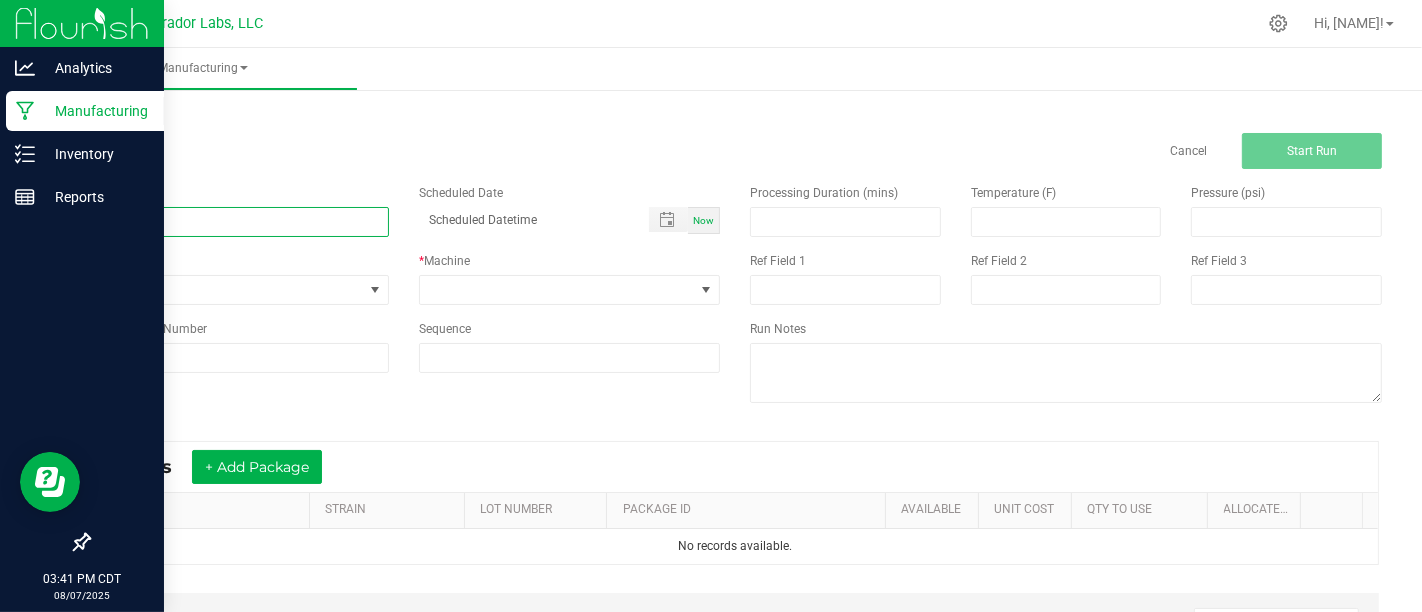 type on "B" 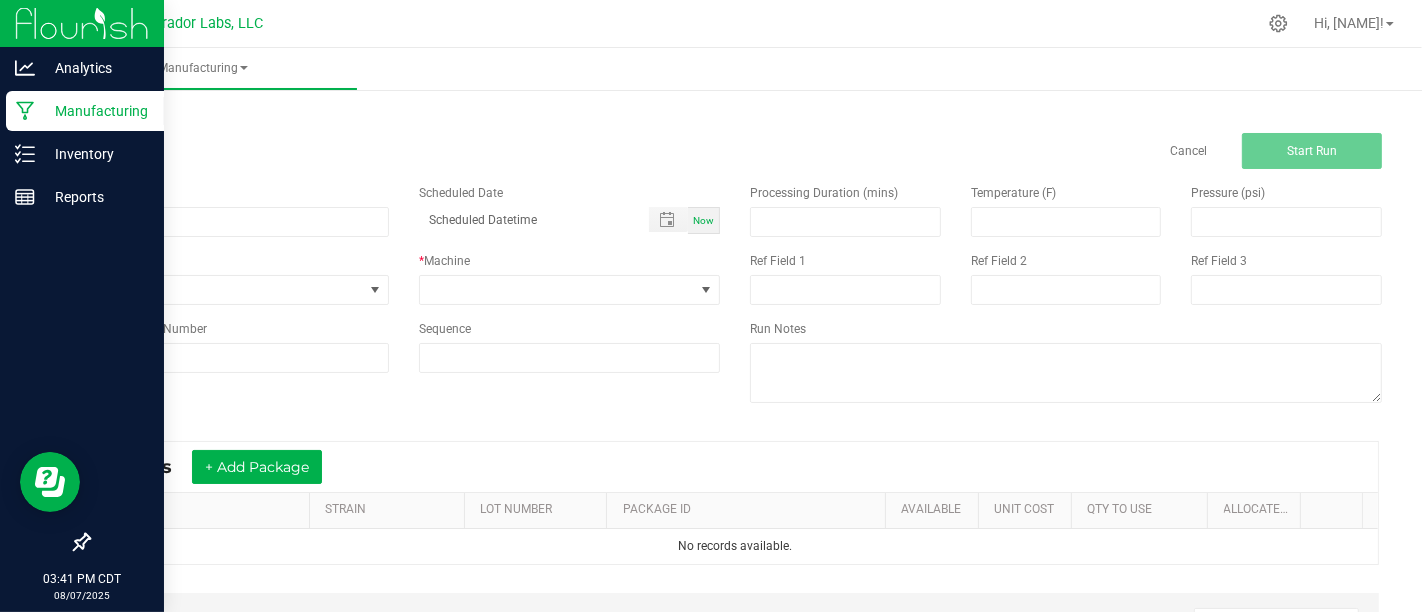click on "Manufacturing" at bounding box center [85, 111] 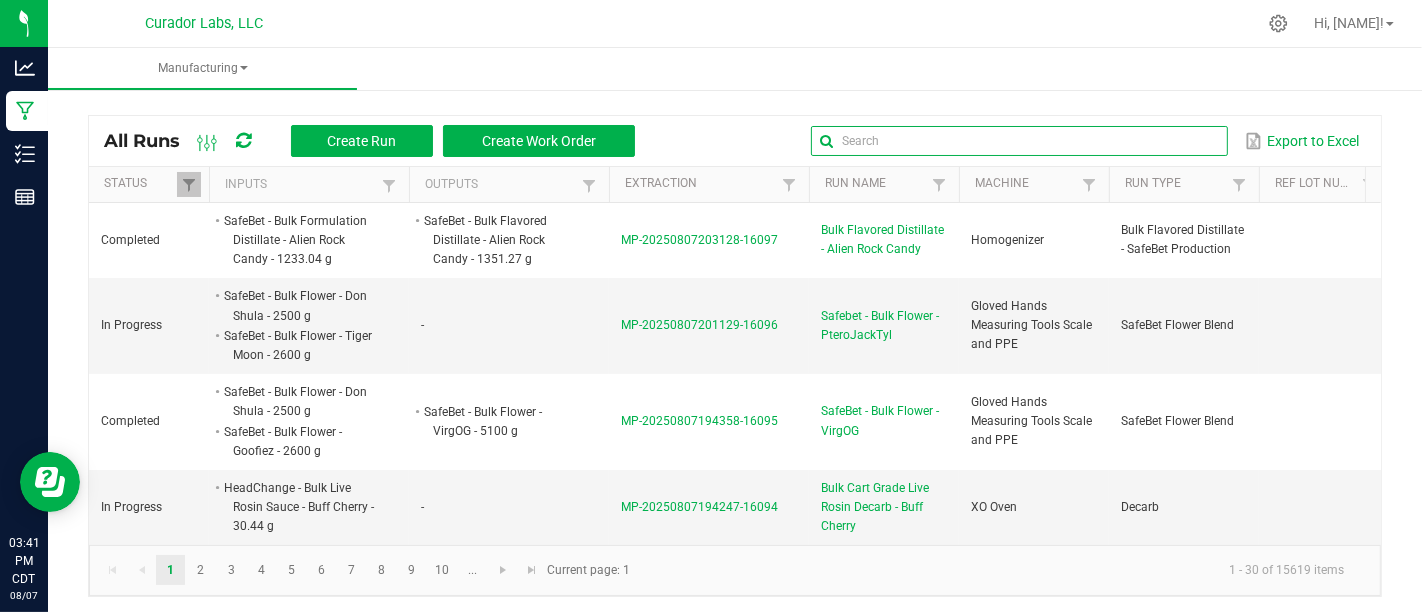 click at bounding box center [1019, 141] 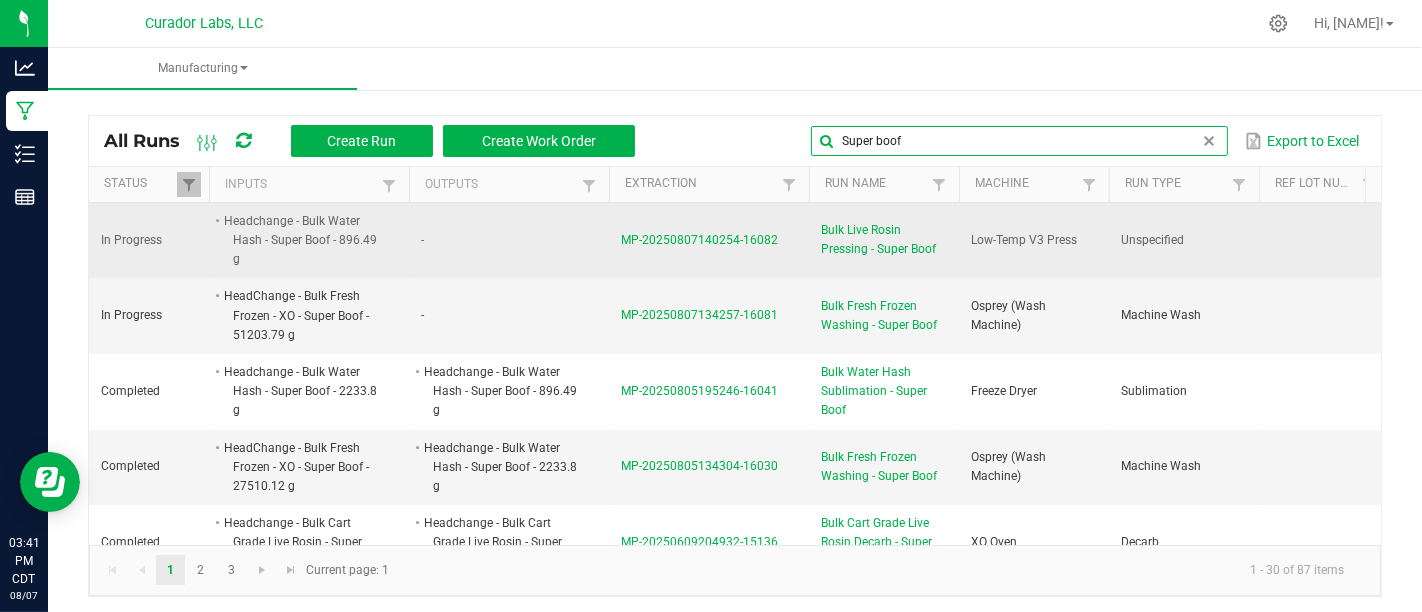 scroll, scrollTop: 26, scrollLeft: 0, axis: vertical 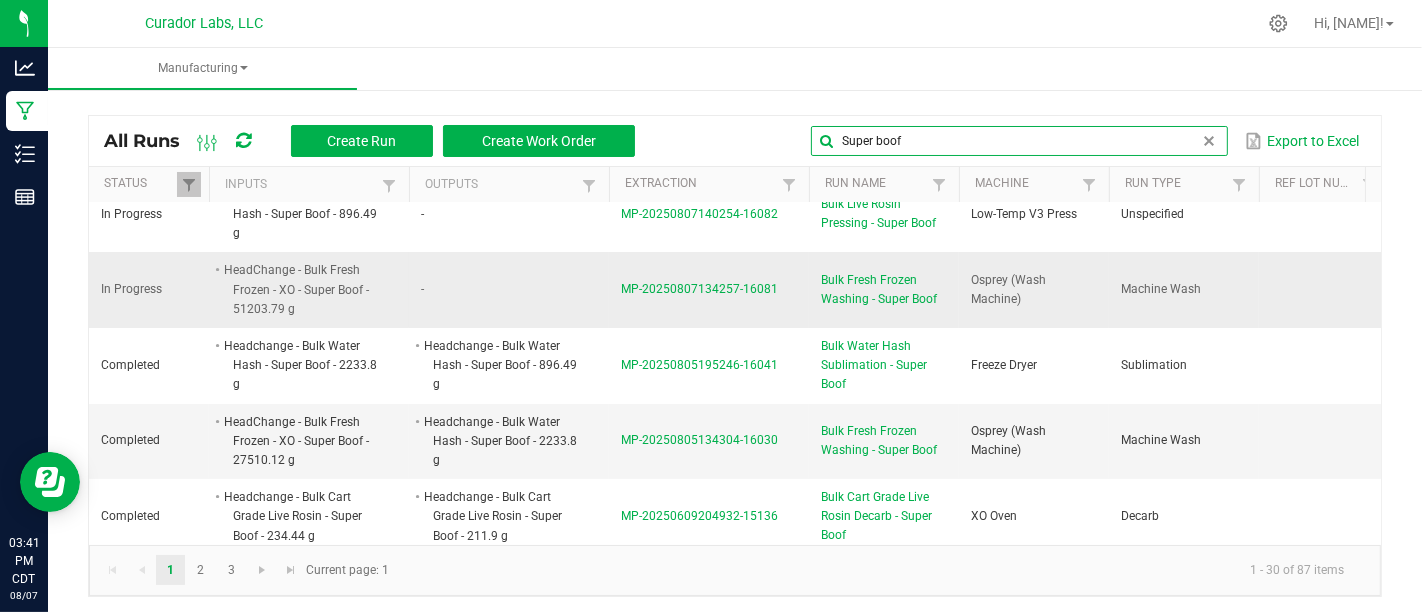 type on "Super boof" 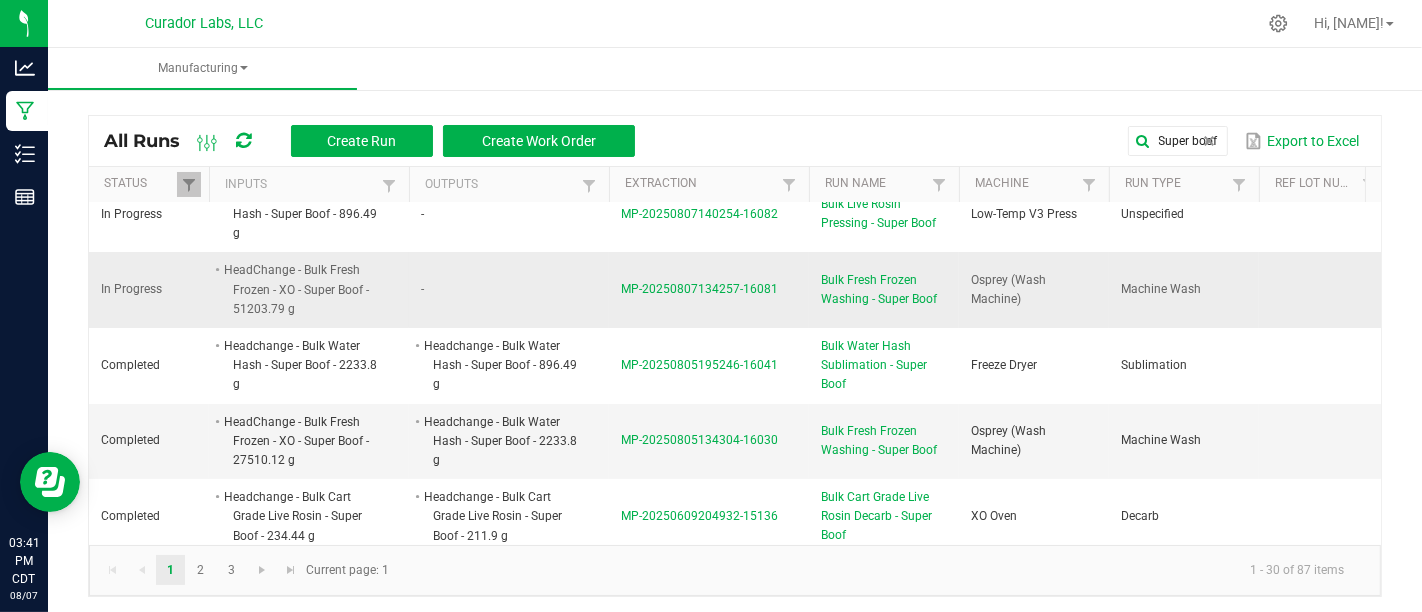 click on "Bulk Fresh Frozen Washing - Super Boof" at bounding box center (884, 290) 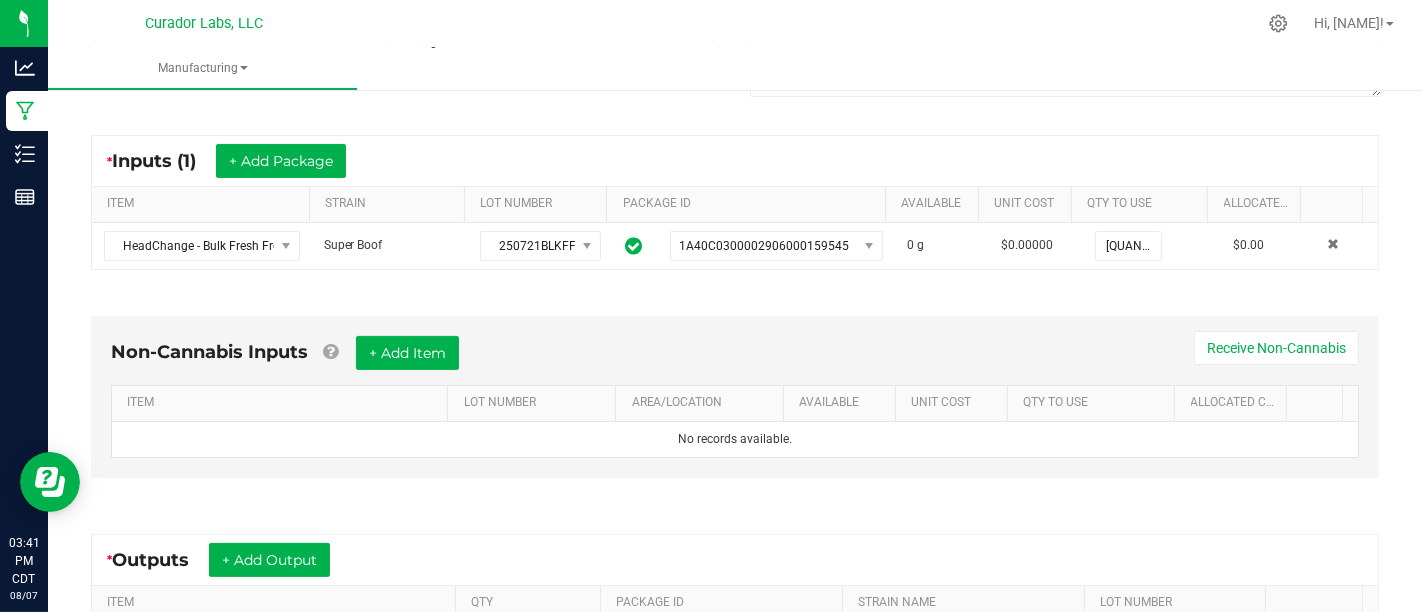 scroll, scrollTop: 412, scrollLeft: 0, axis: vertical 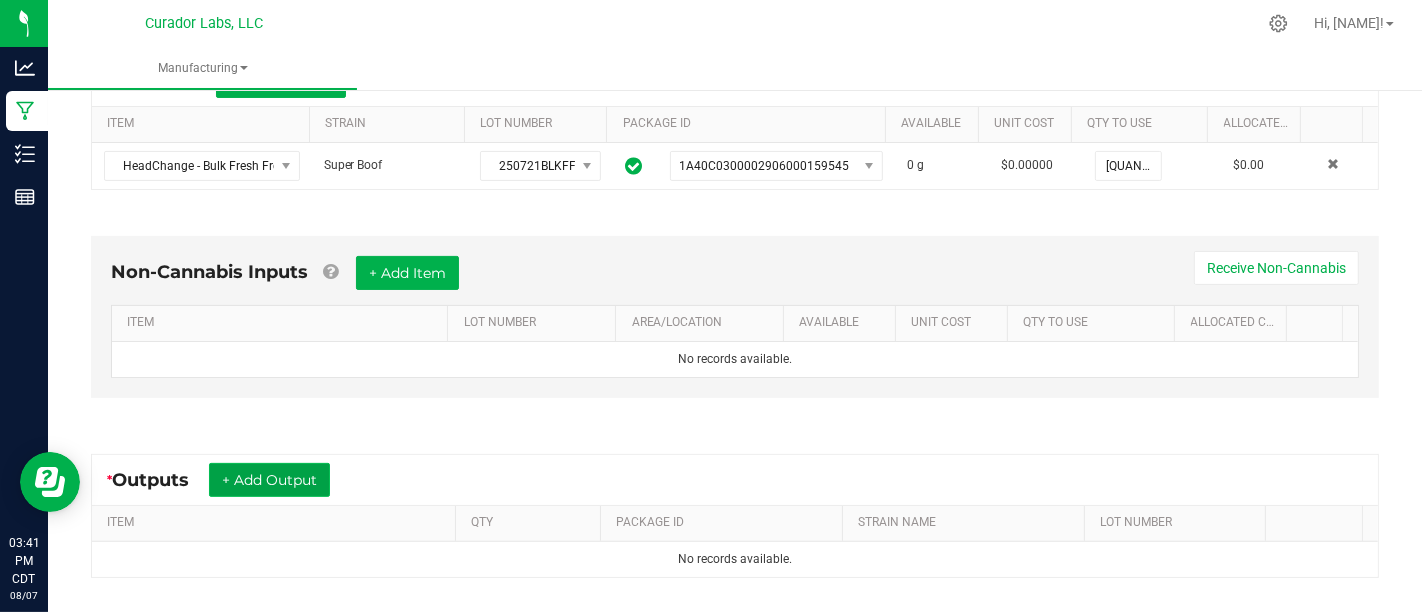 click on "+ Add Output" at bounding box center (269, 480) 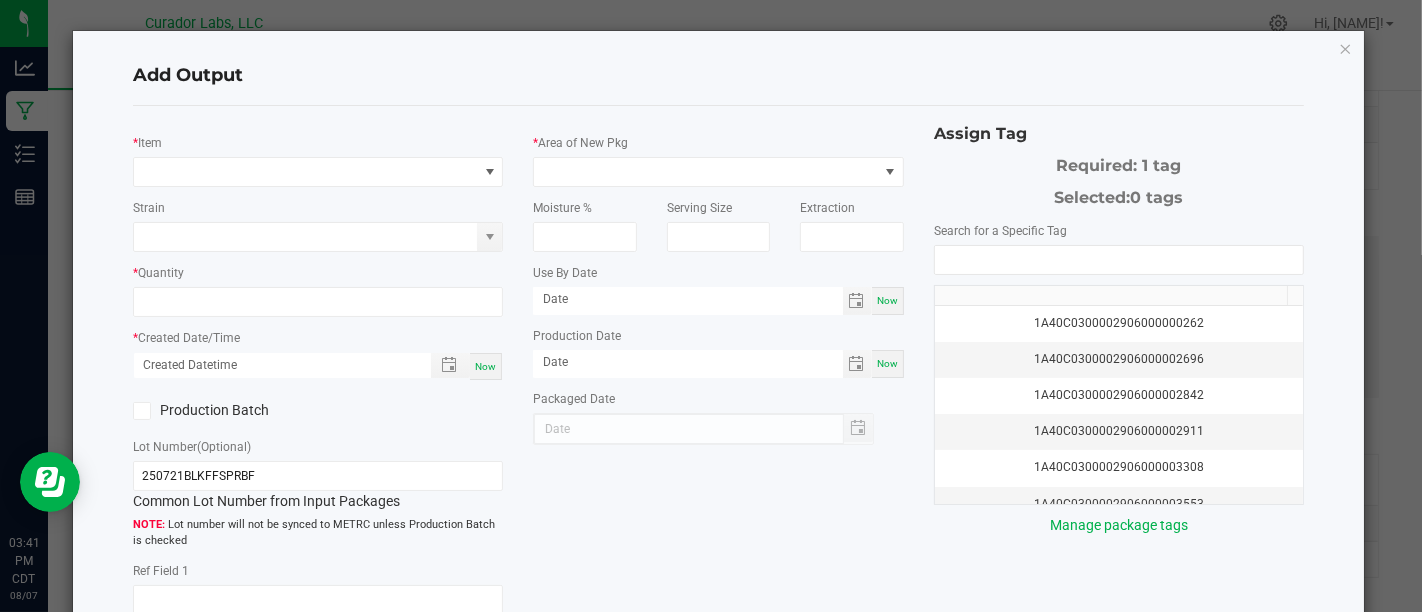 click on "*   Item" 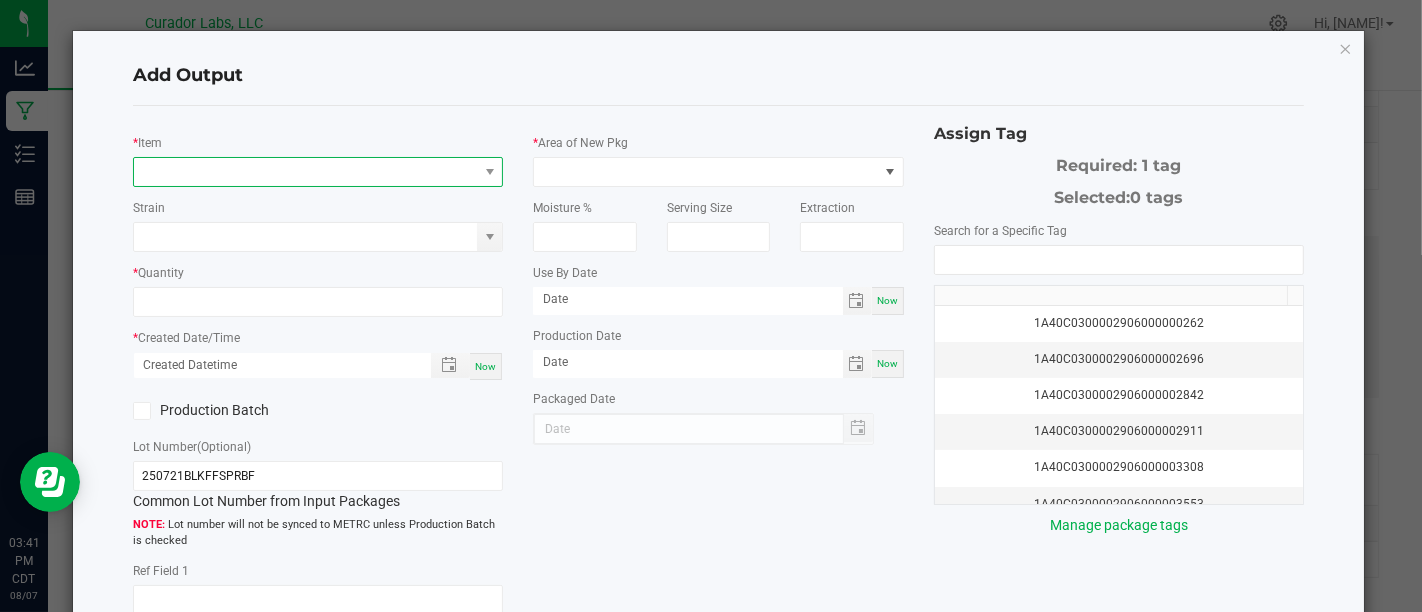 click at bounding box center [305, 172] 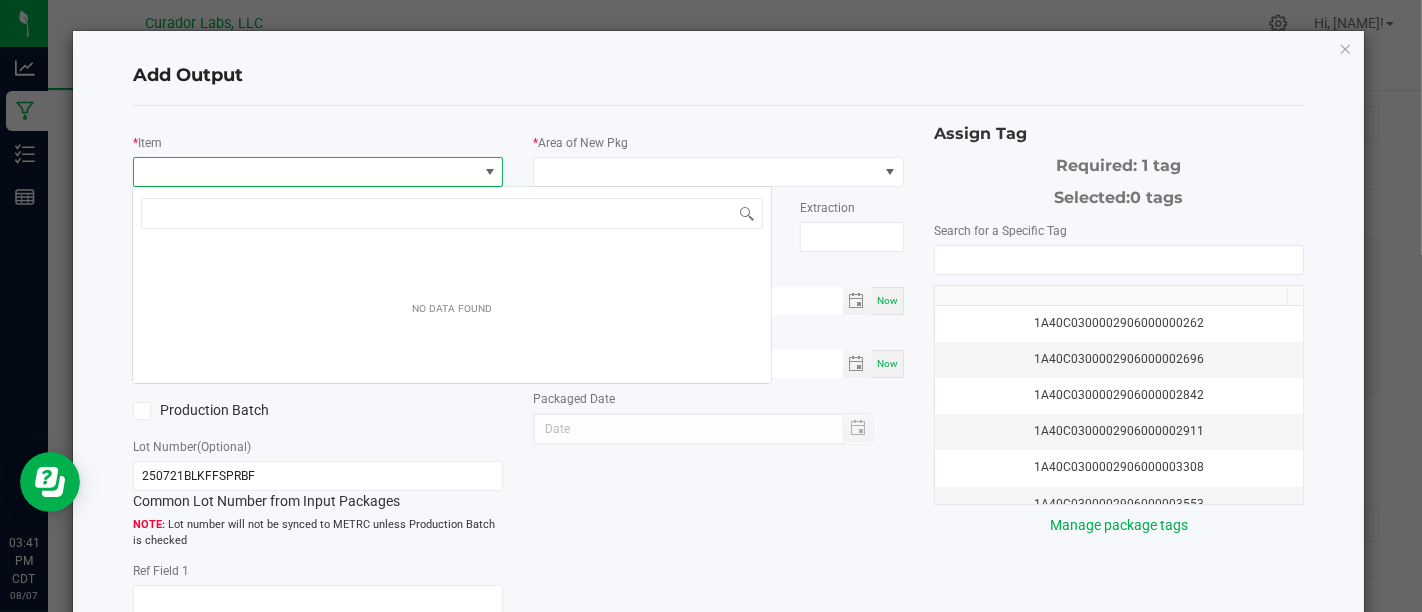 scroll, scrollTop: 99970, scrollLeft: 99634, axis: both 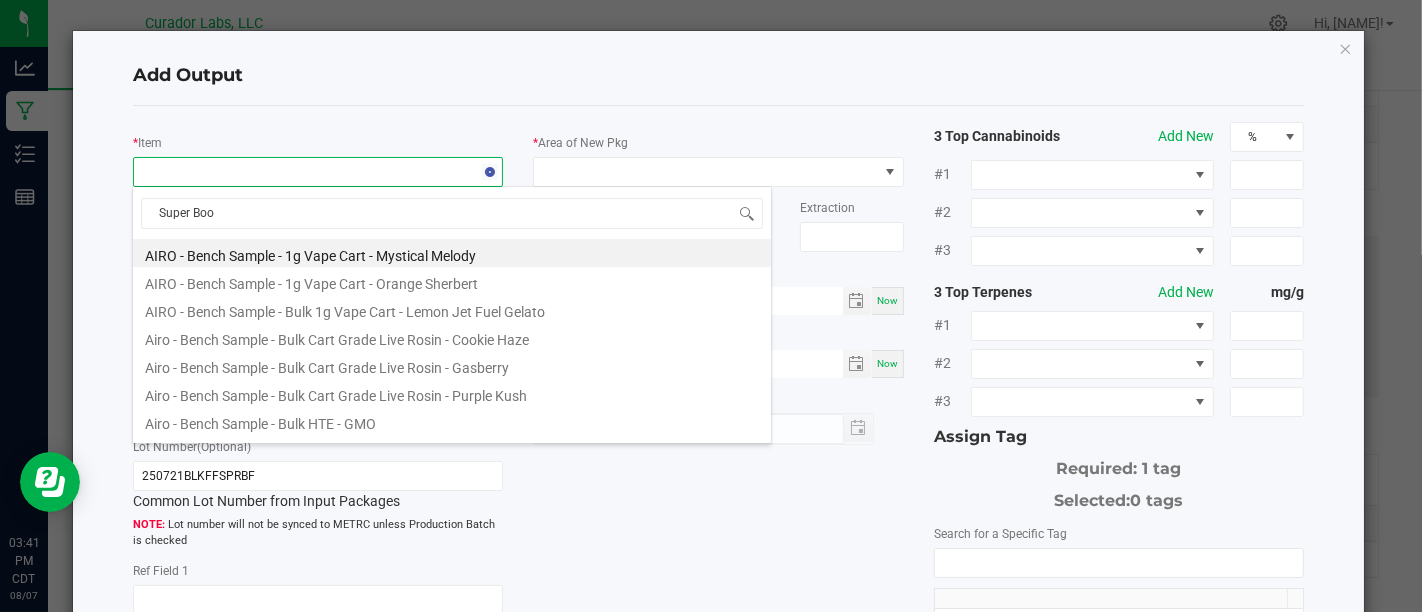 type on "Super Boof" 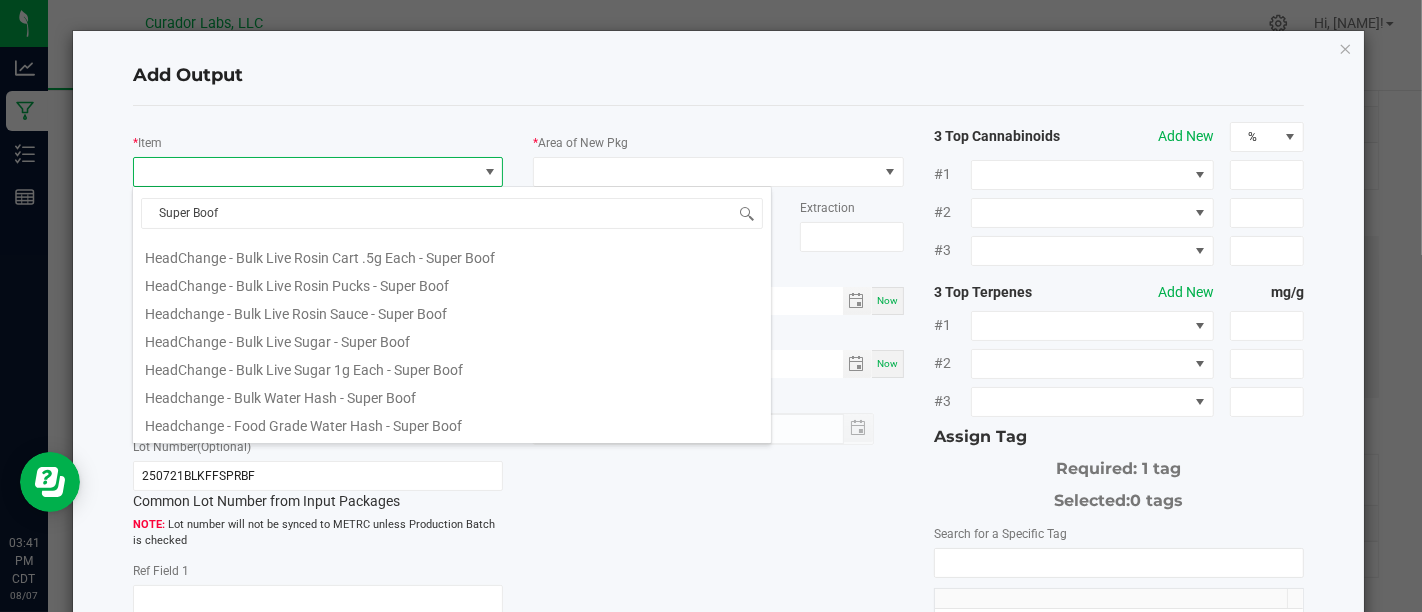 scroll, scrollTop: 674, scrollLeft: 0, axis: vertical 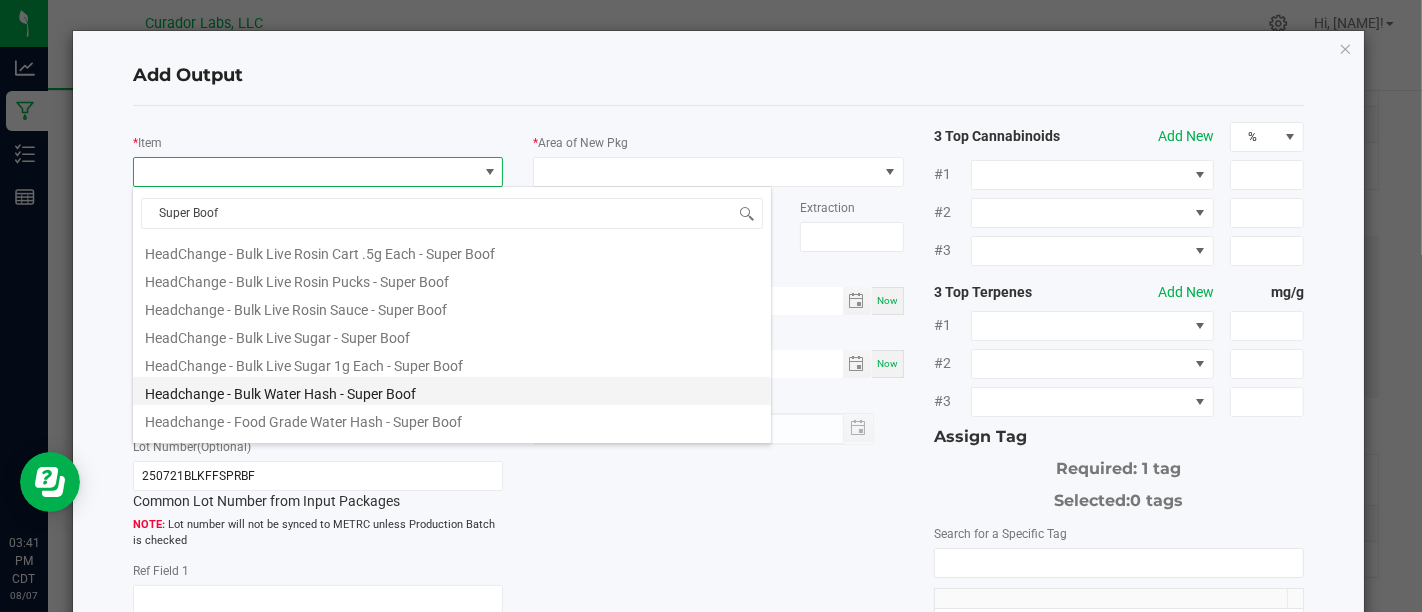 click on "Headchange - Bulk Water Hash - Super Boof" at bounding box center (452, 391) 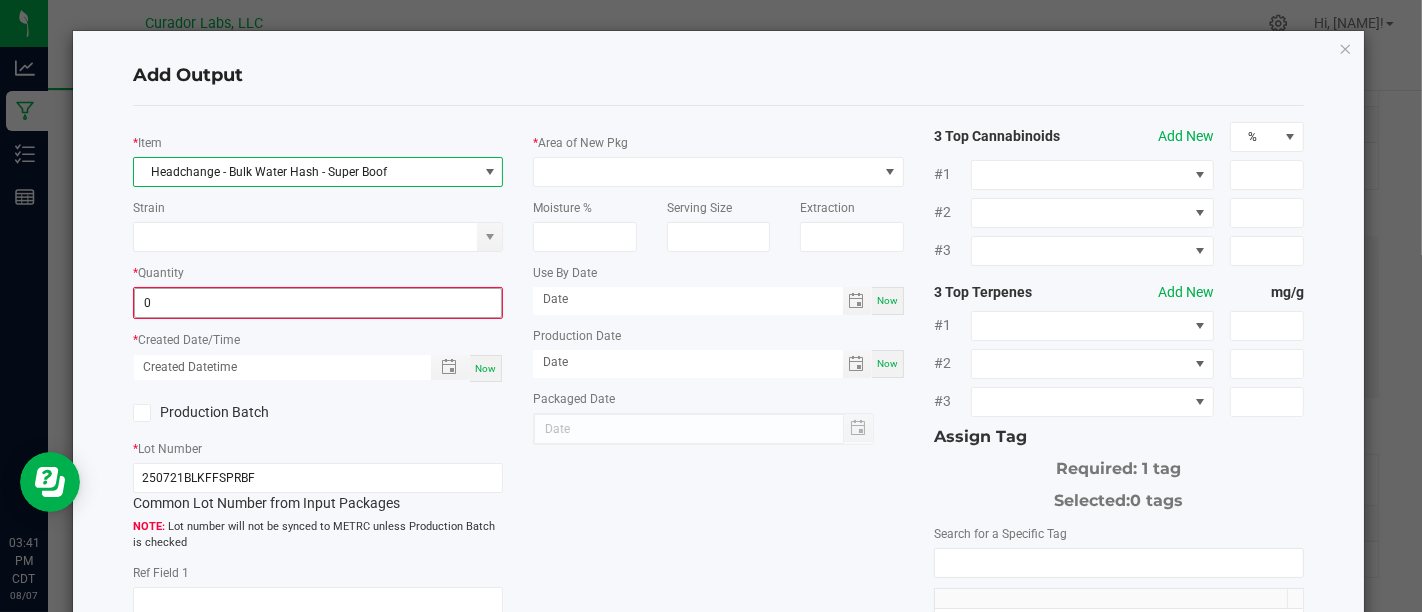 click on "0" at bounding box center [318, 303] 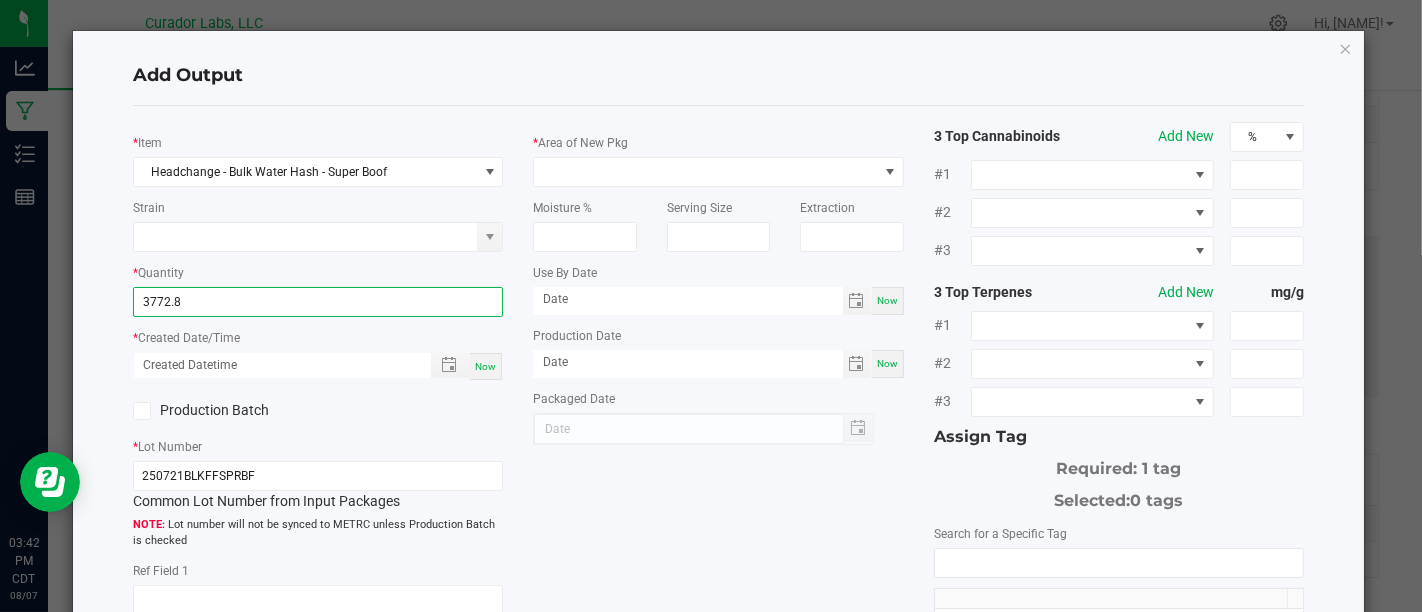 type on "[QUANTITY] g" 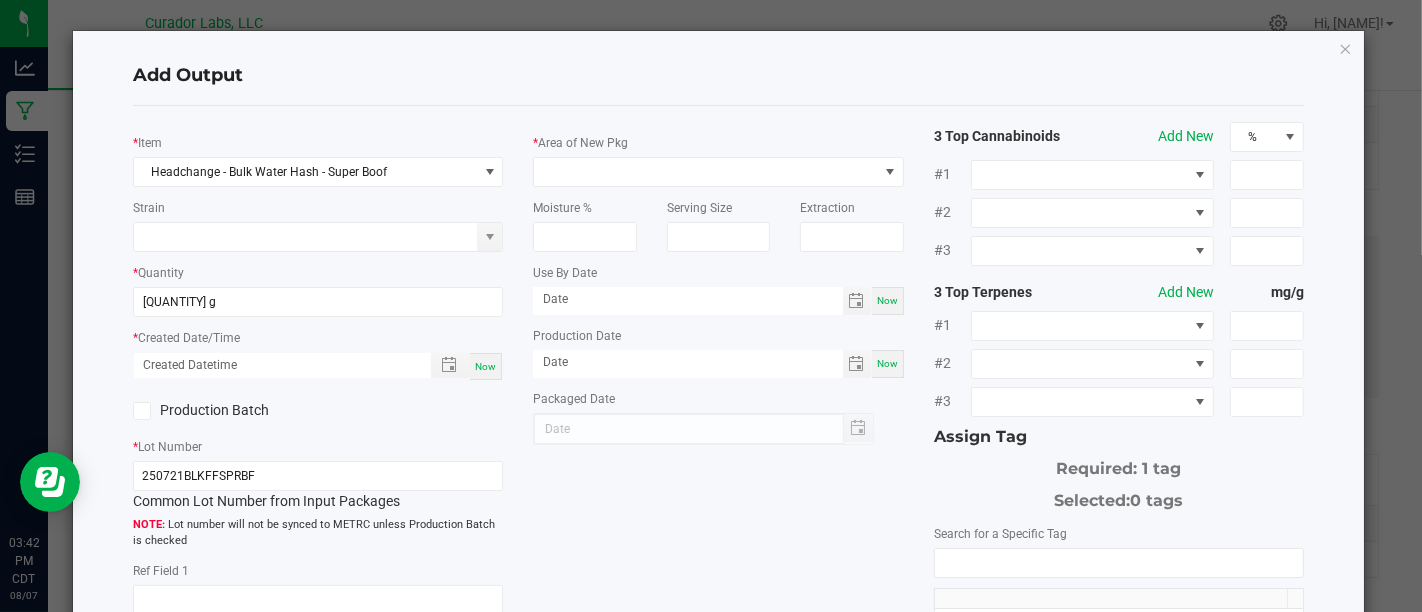 click on "Now" at bounding box center (485, 366) 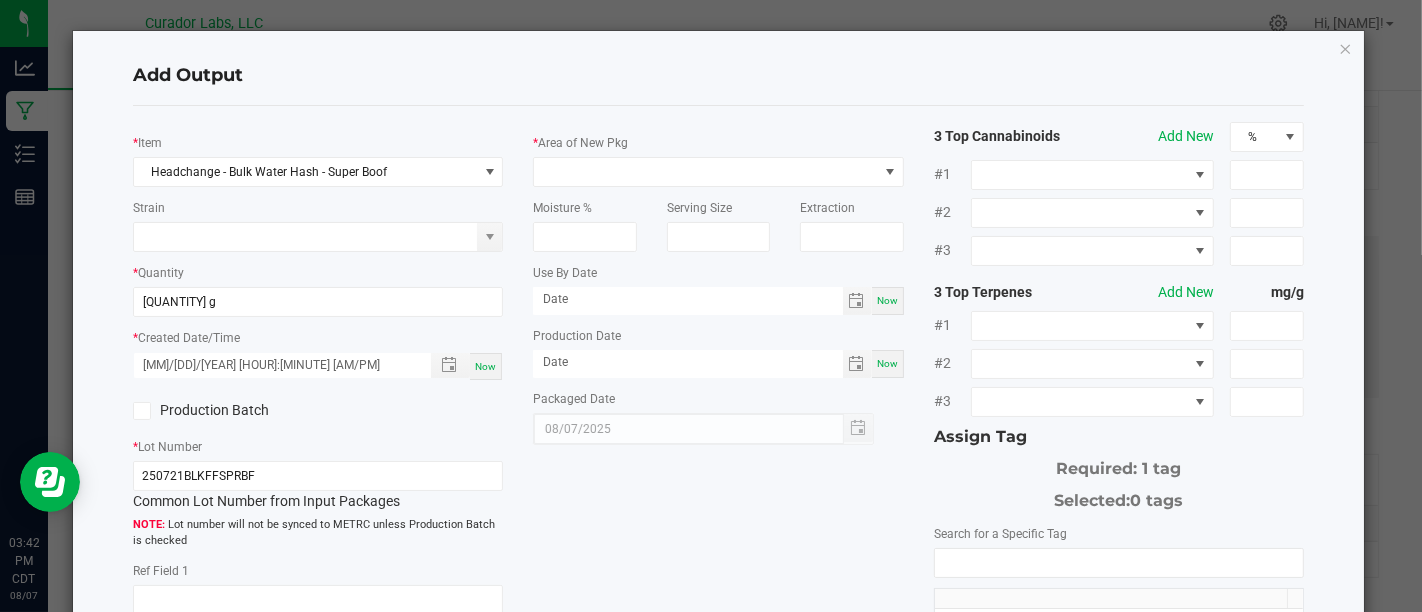 click on "Production Batch" 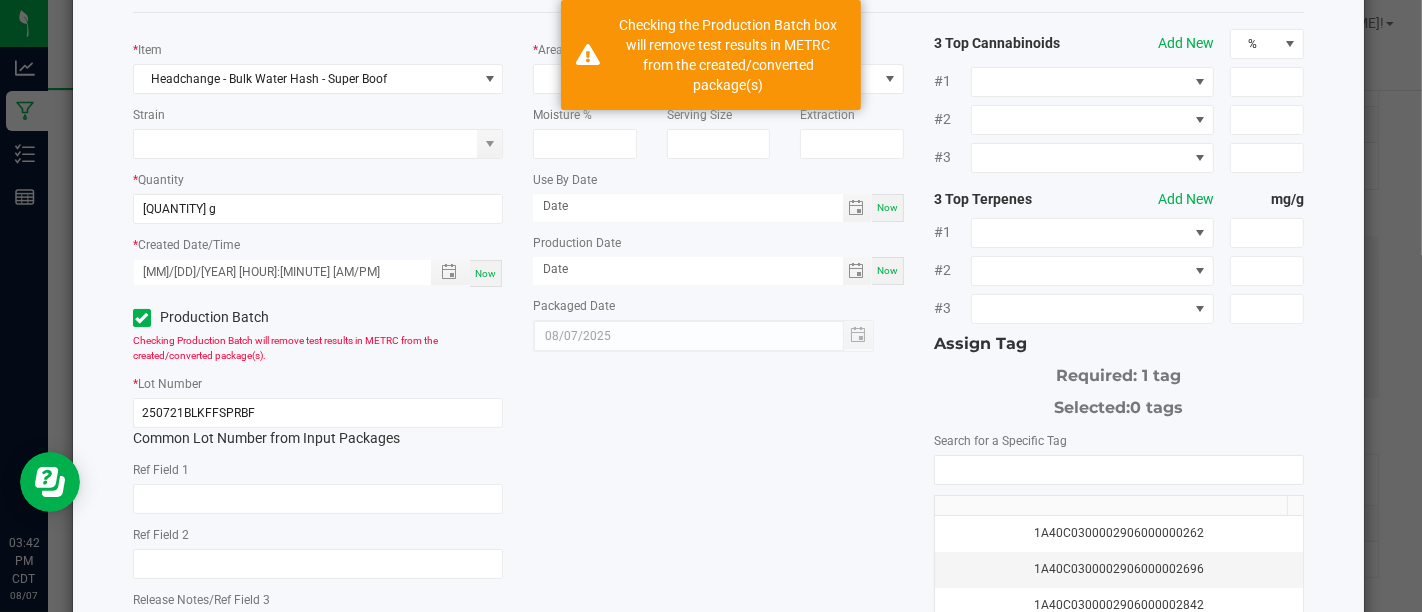 scroll, scrollTop: 68, scrollLeft: 0, axis: vertical 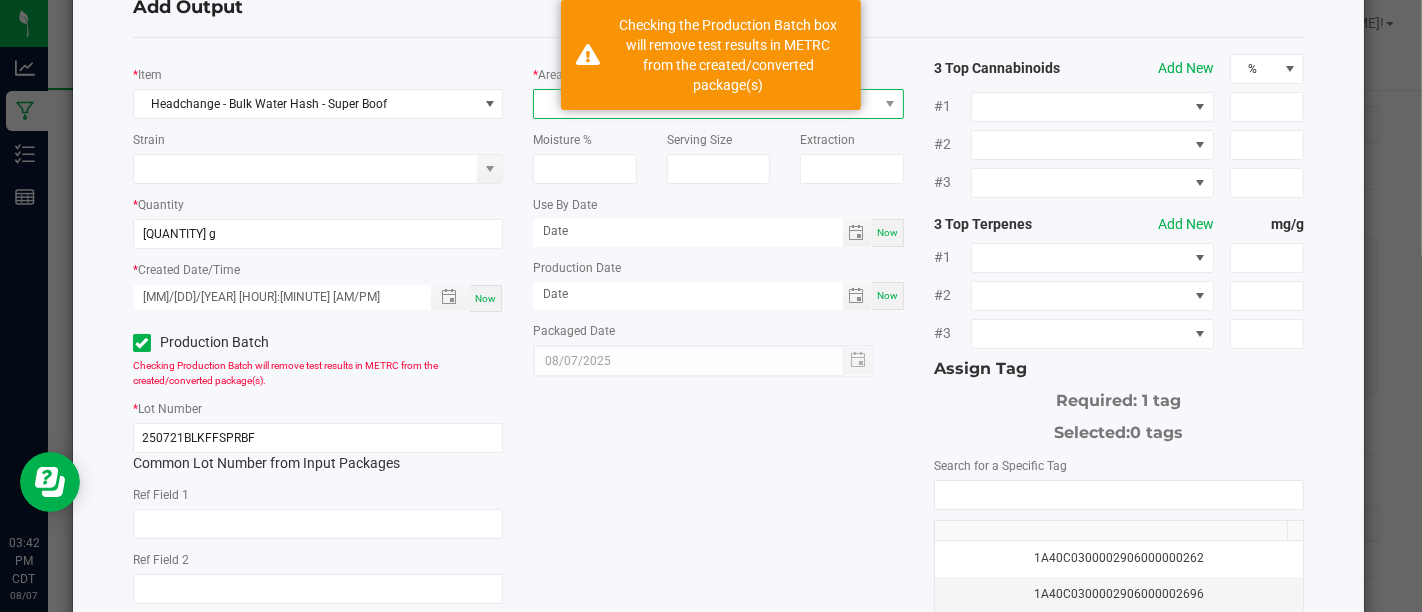 click at bounding box center (705, 104) 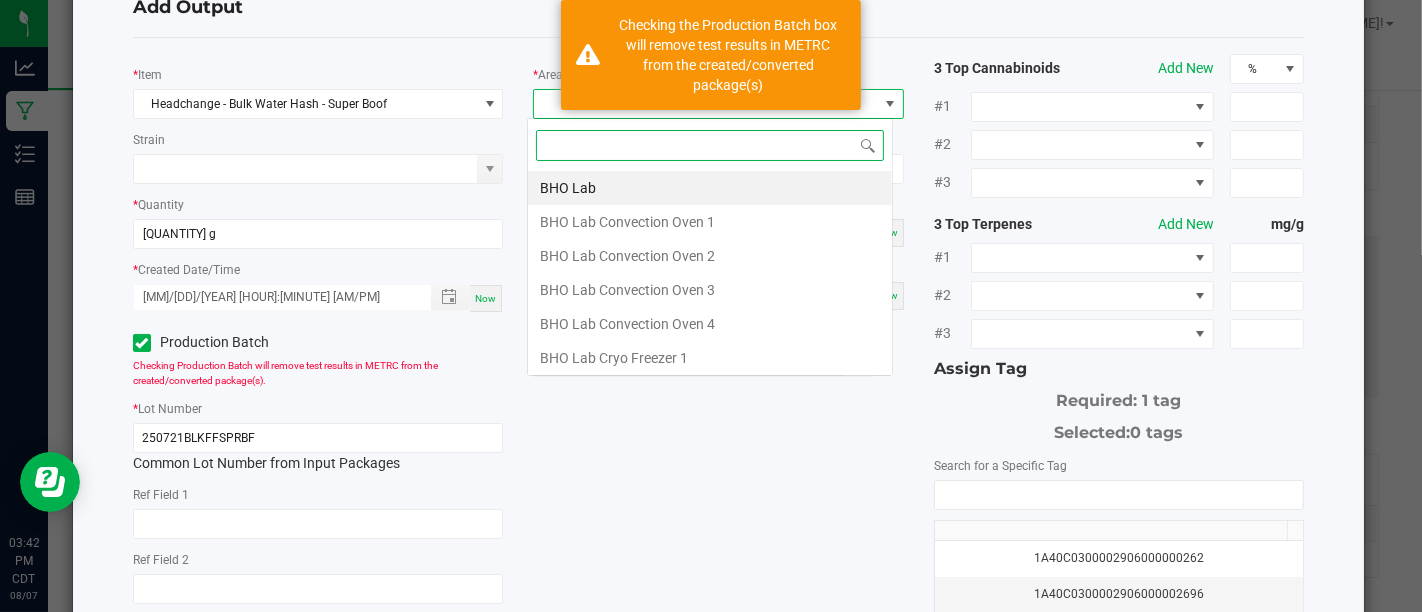 scroll, scrollTop: 99970, scrollLeft: 99634, axis: both 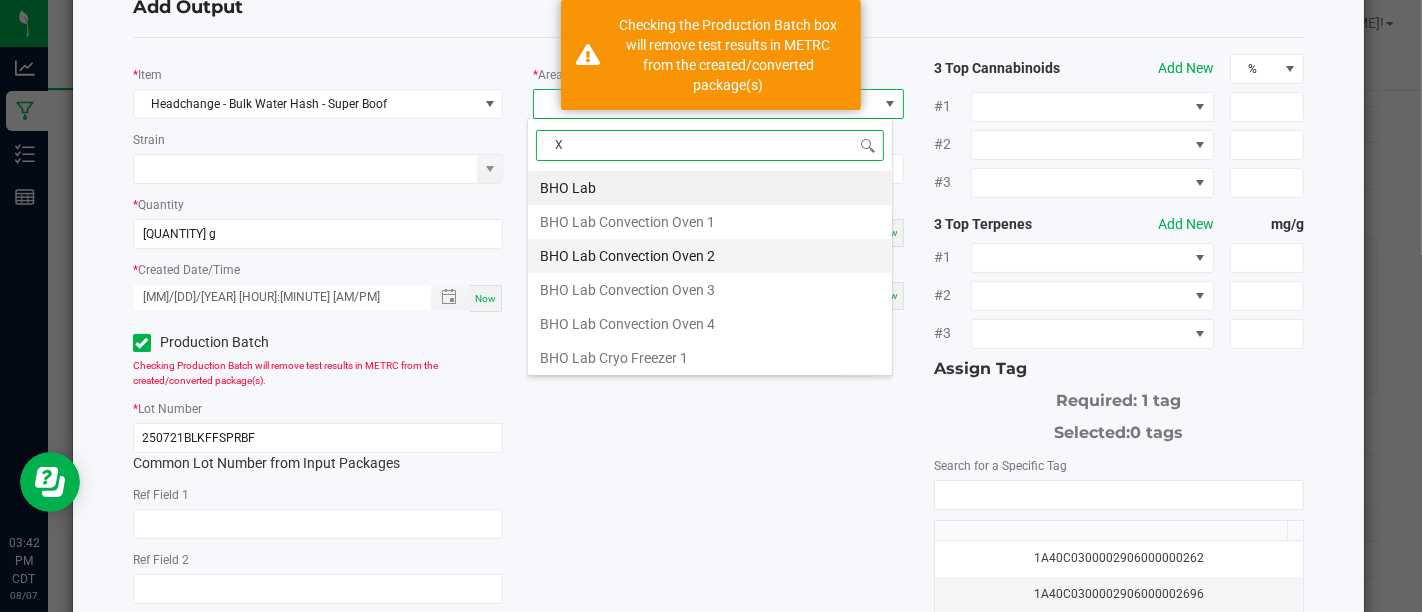 type on "Xo" 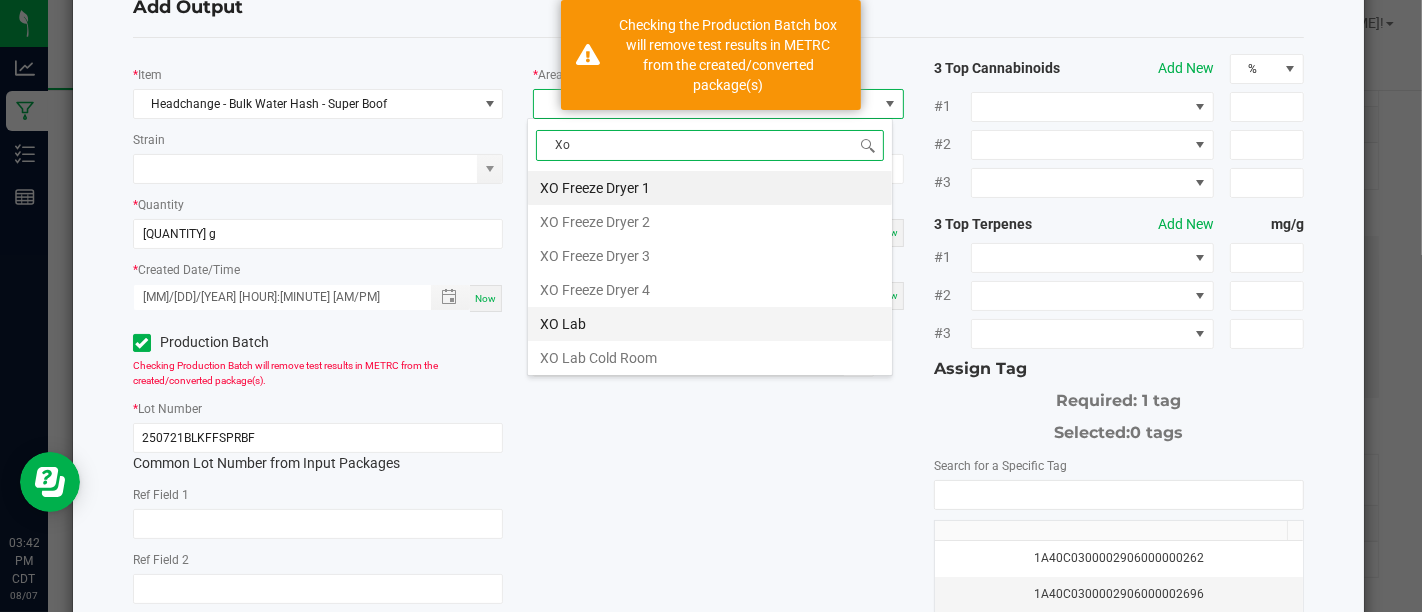 click on "XO Lab" at bounding box center (710, 324) 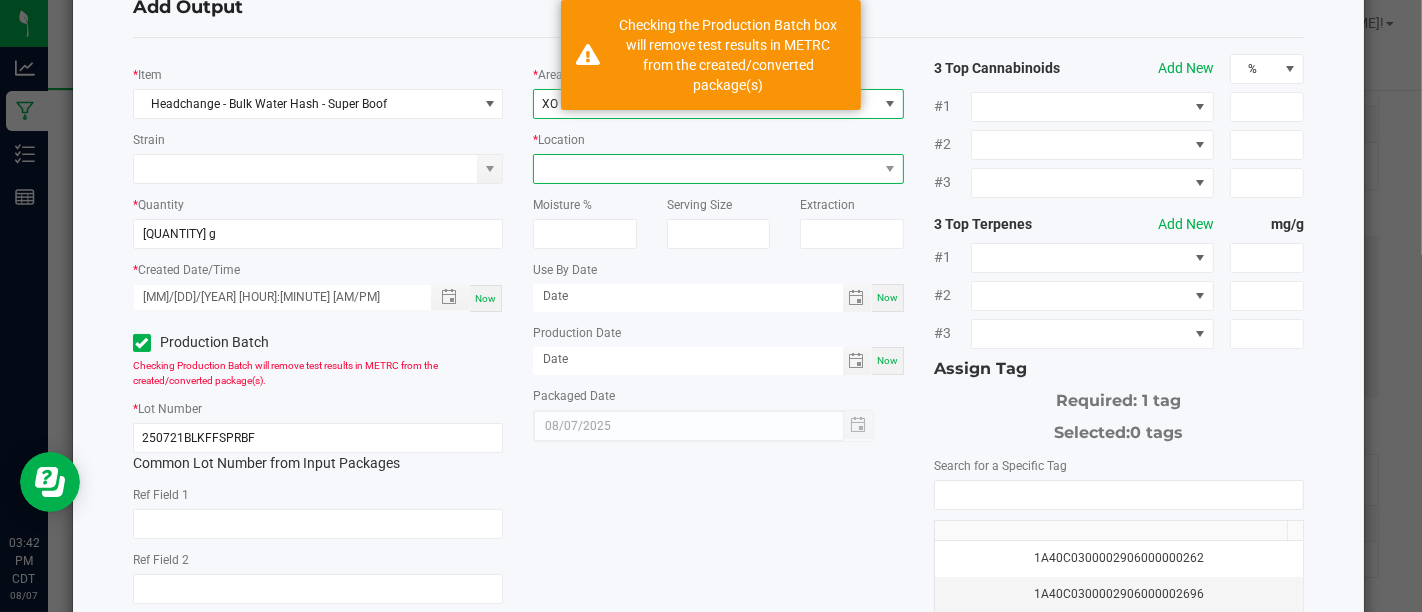 click at bounding box center [705, 169] 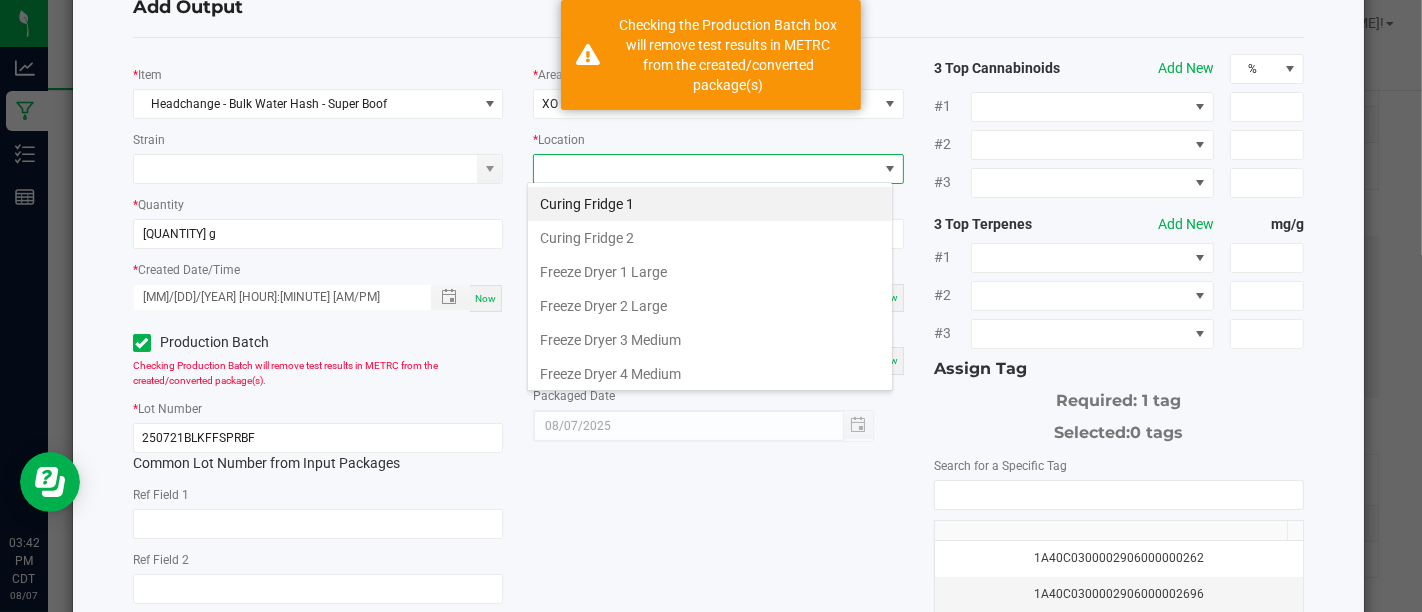 scroll, scrollTop: 99970, scrollLeft: 99634, axis: both 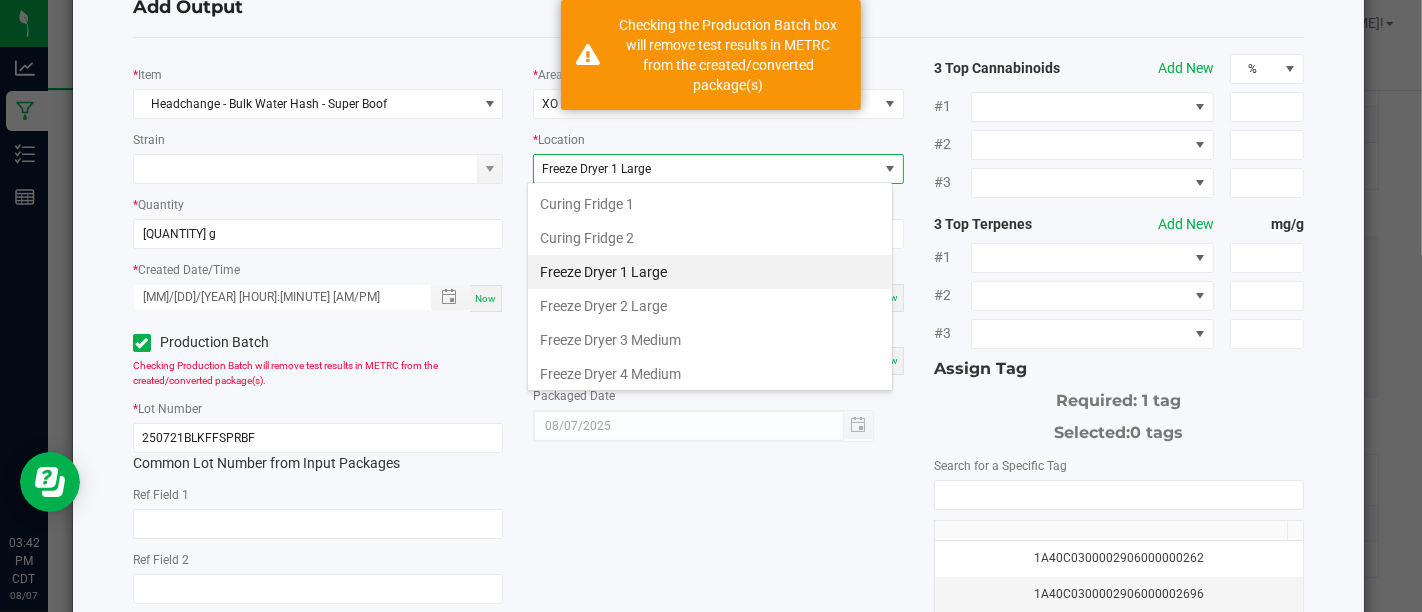 click on "Freeze Dryer 1 Large" at bounding box center [710, 272] 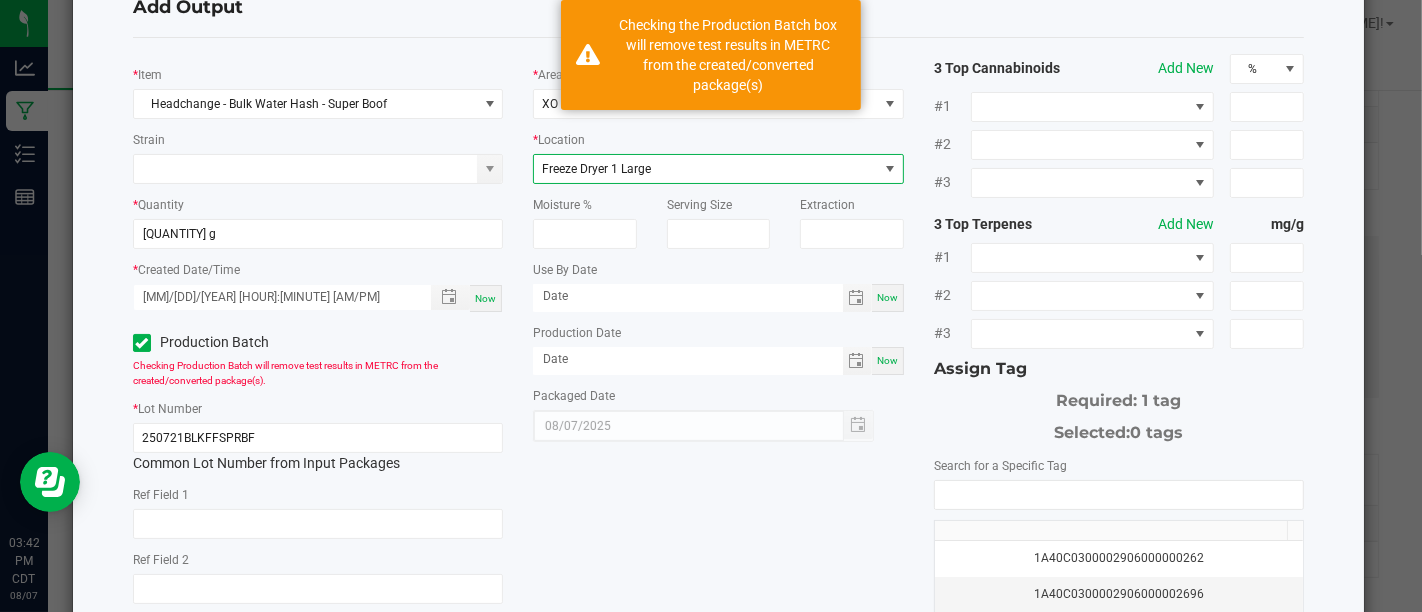 click on "Now" at bounding box center [888, 298] 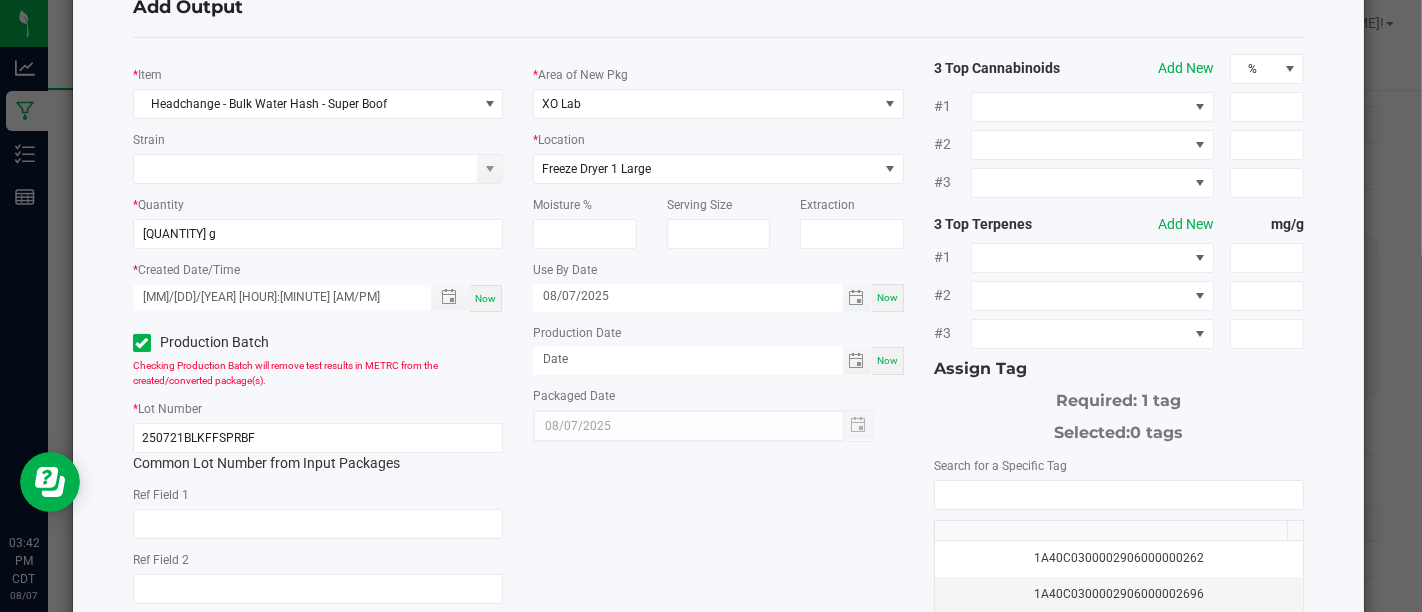 click on "08/07/2025" at bounding box center (688, 296) 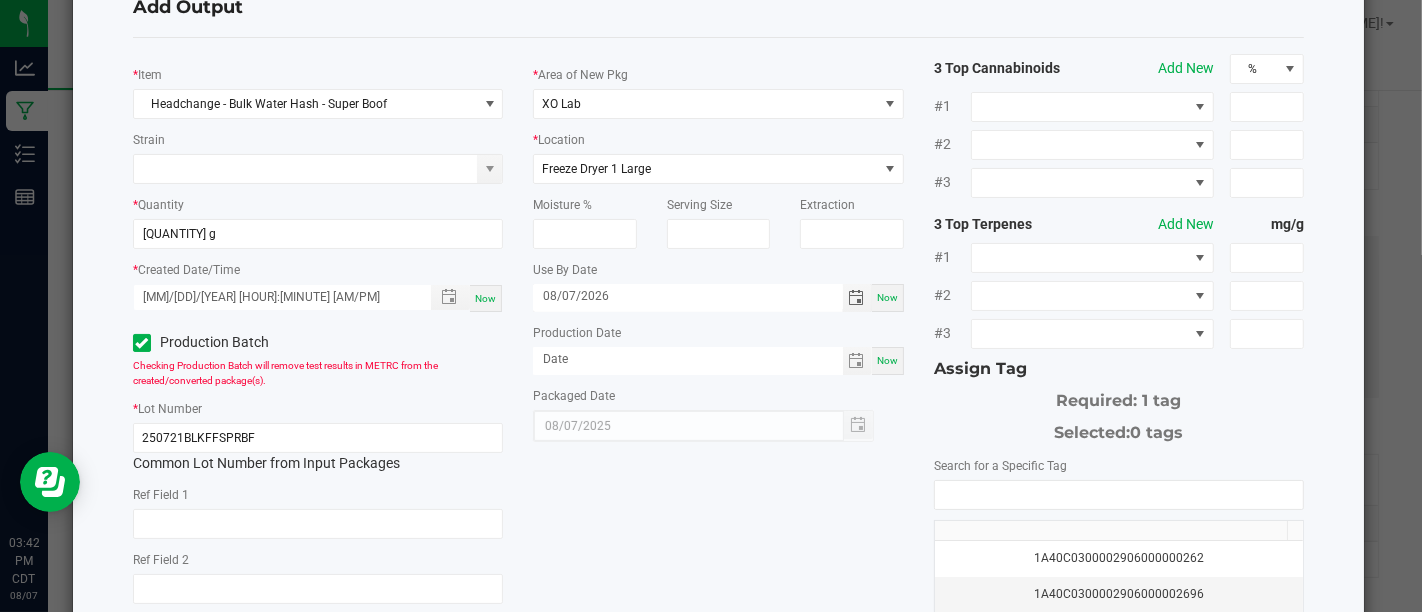 type on "08/07/2026" 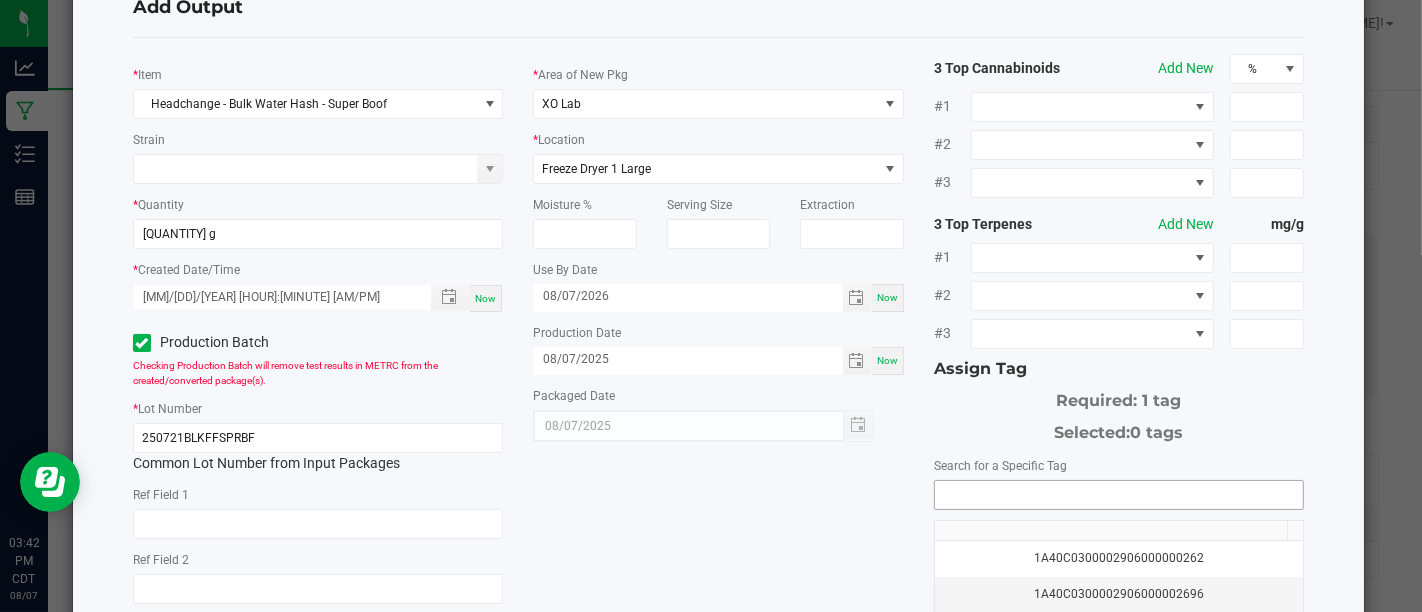 click at bounding box center [1119, 495] 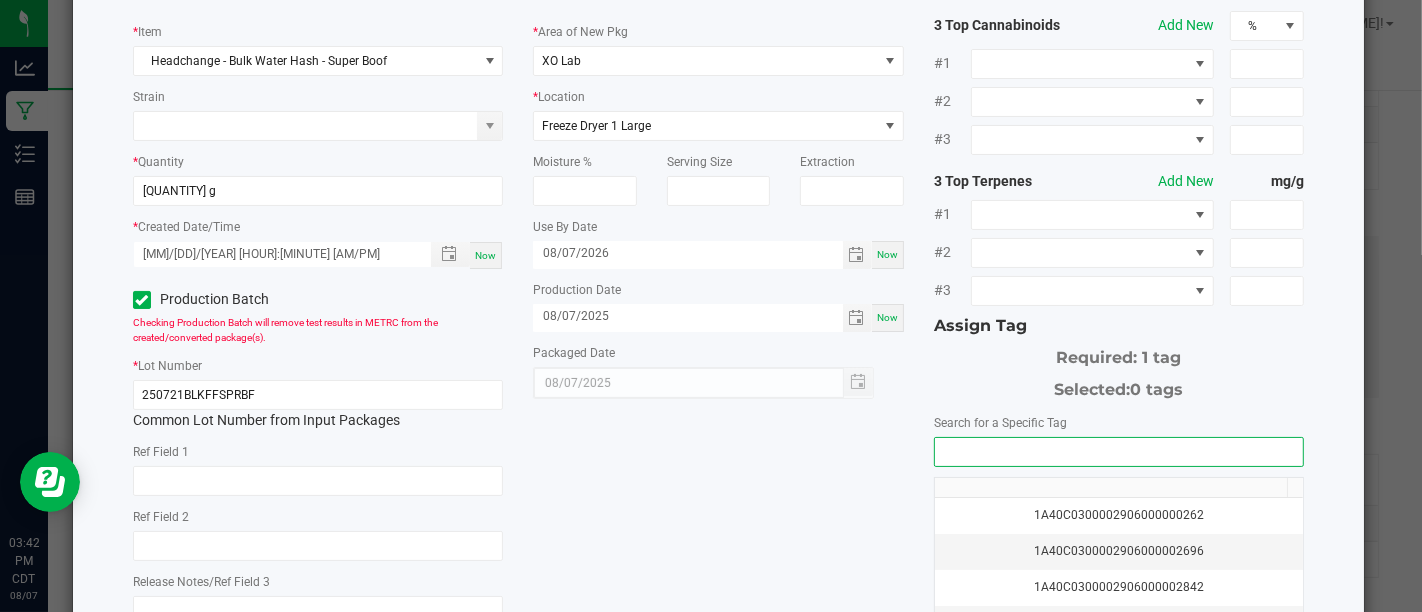 scroll, scrollTop: 112, scrollLeft: 0, axis: vertical 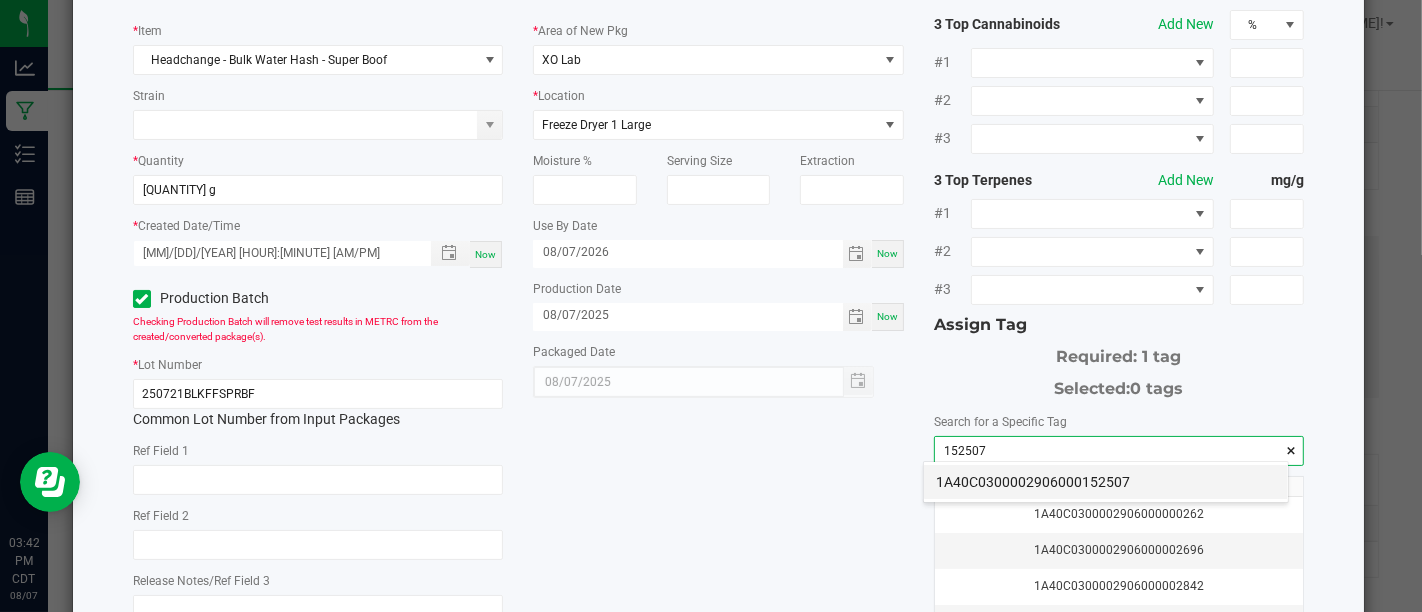 click on "1A40C0300002906000152507" at bounding box center [1106, 482] 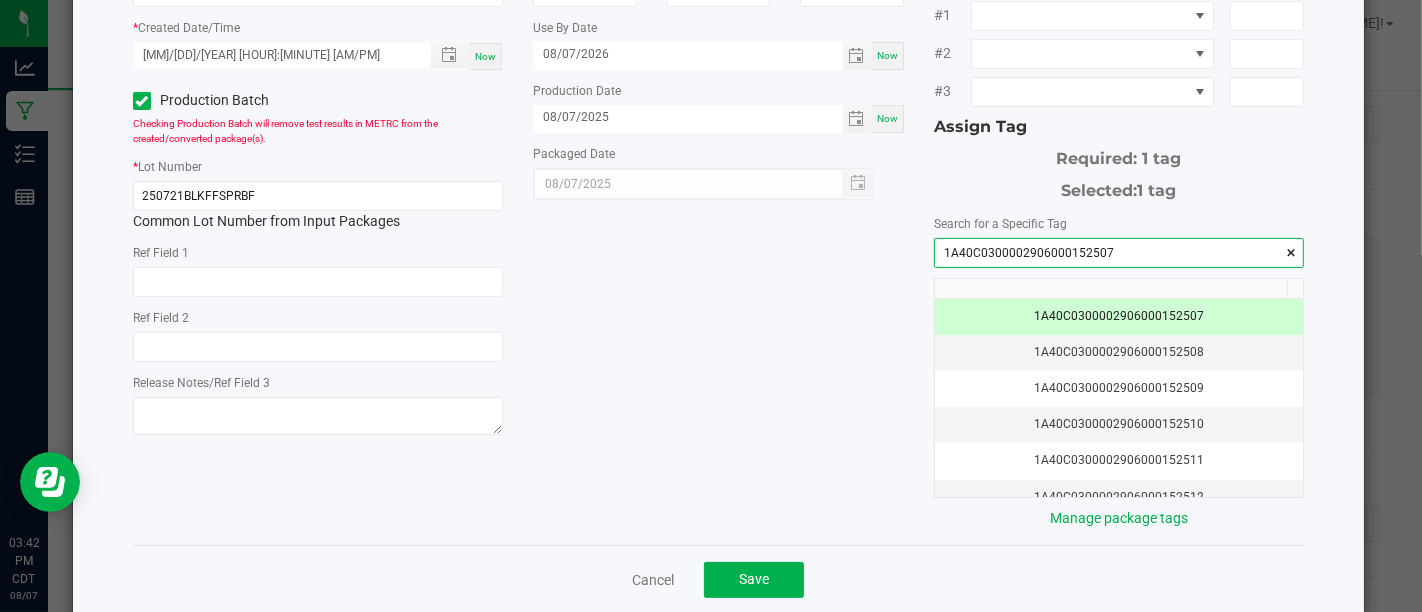 scroll, scrollTop: 337, scrollLeft: 0, axis: vertical 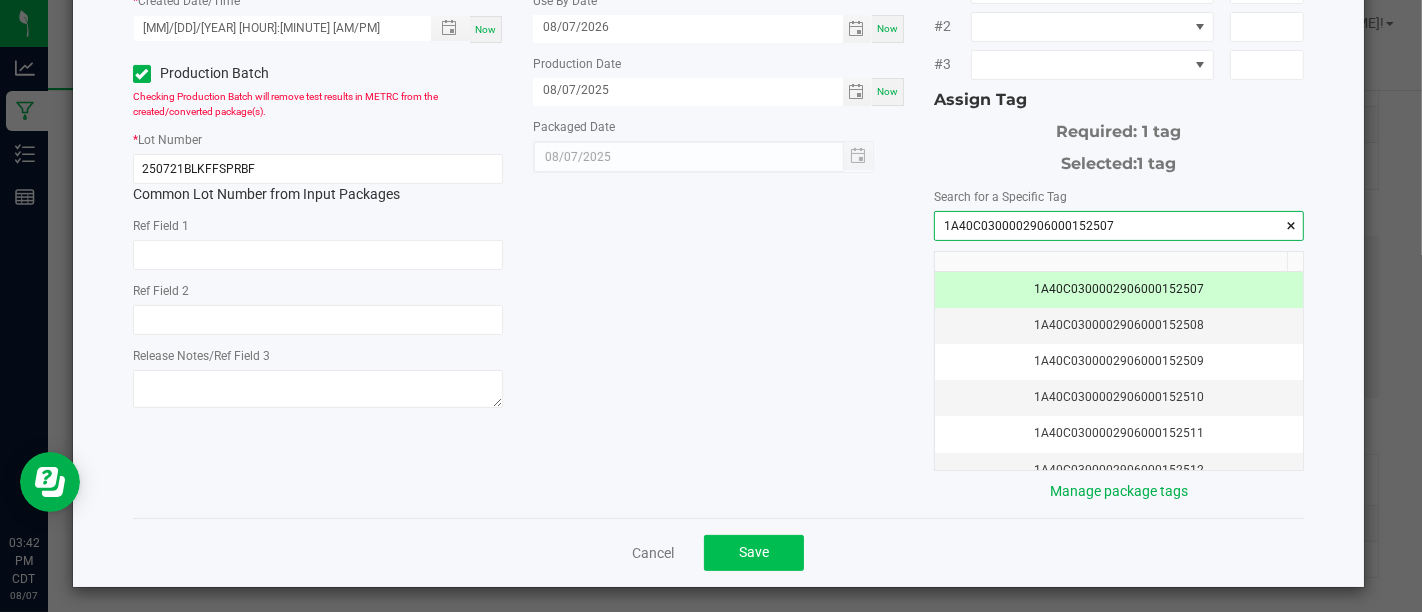 type on "1A40C0300002906000152507" 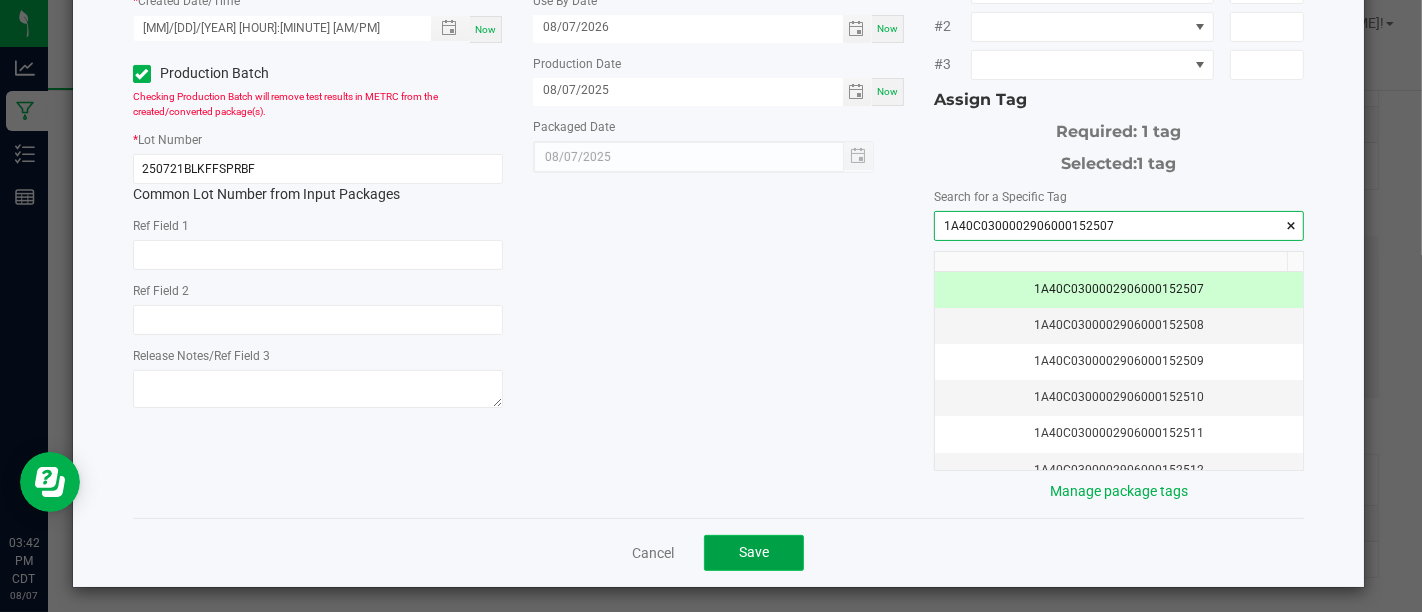 click on "Save" 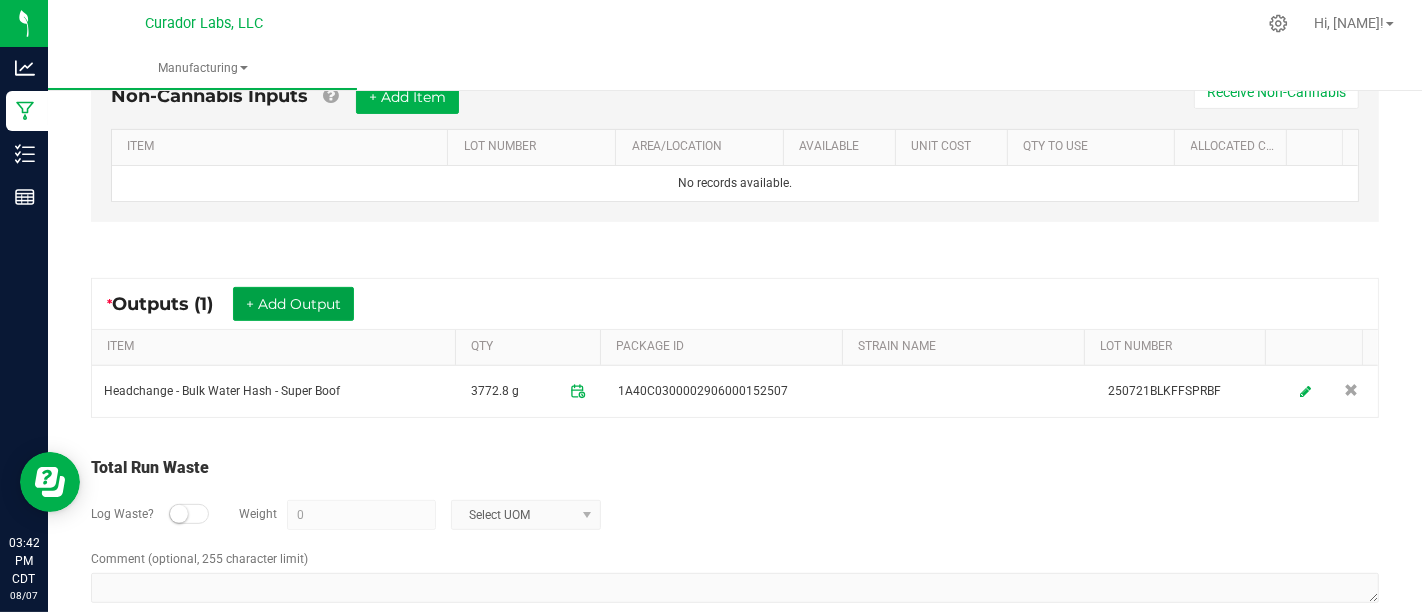 scroll, scrollTop: 593, scrollLeft: 0, axis: vertical 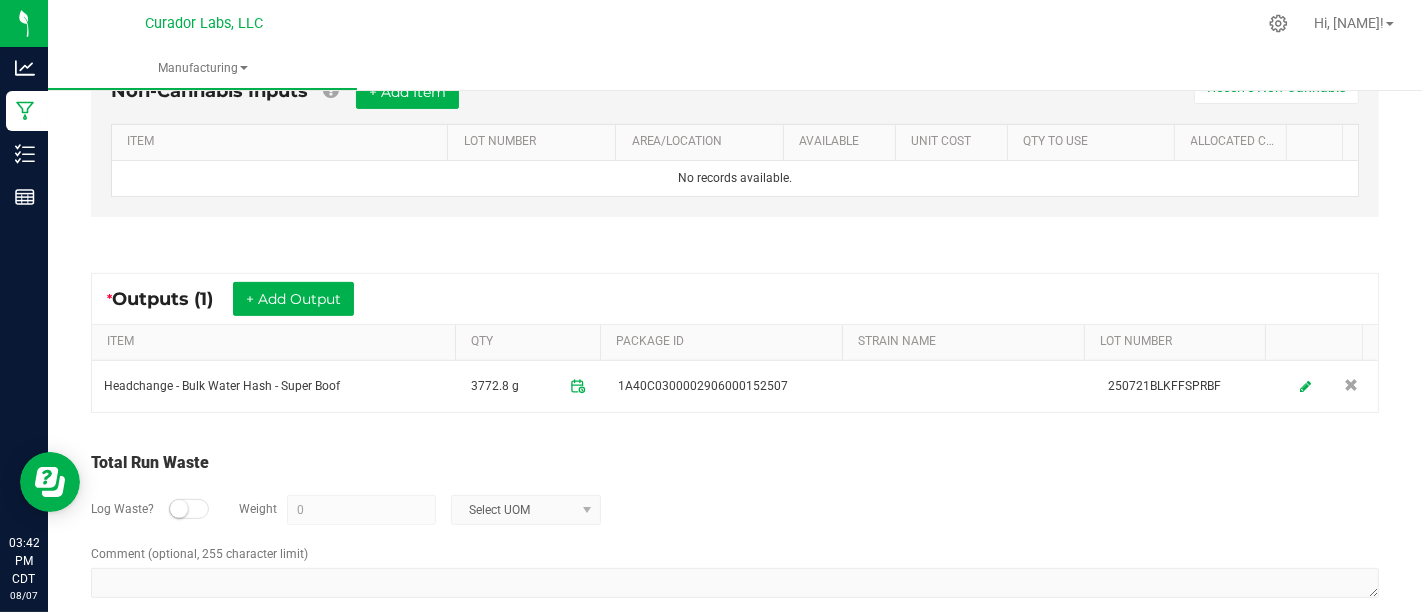 click at bounding box center (179, 509) 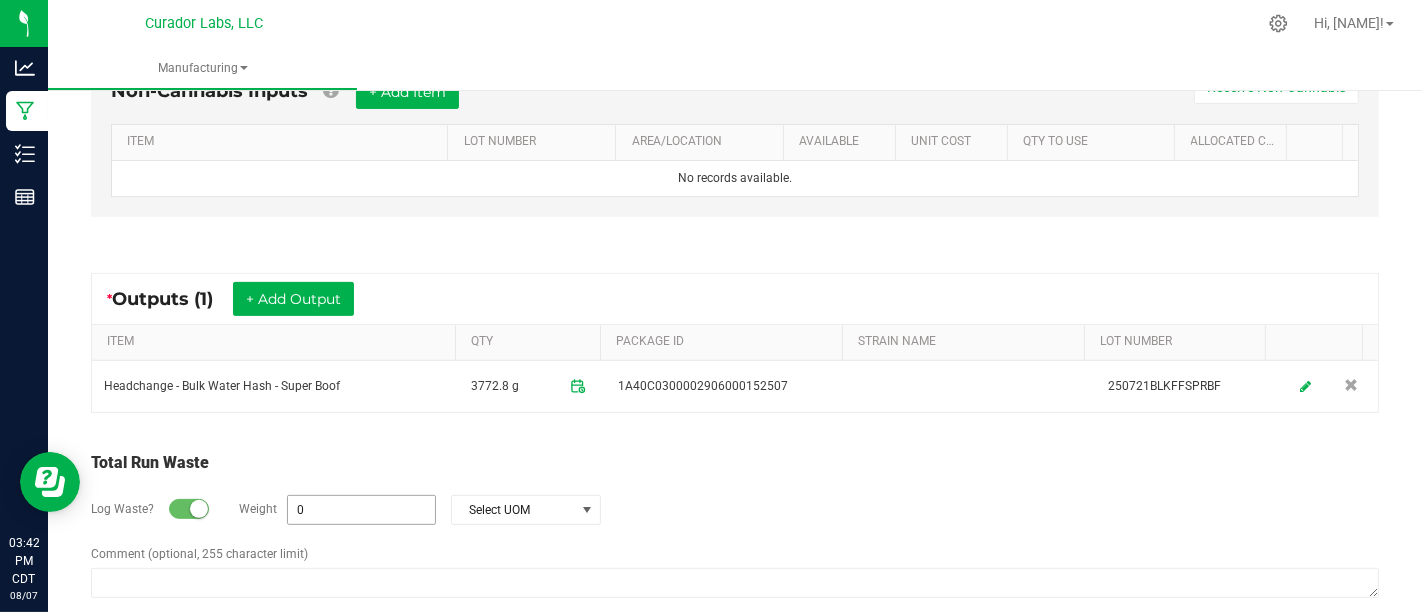 click on "0" at bounding box center (361, 510) 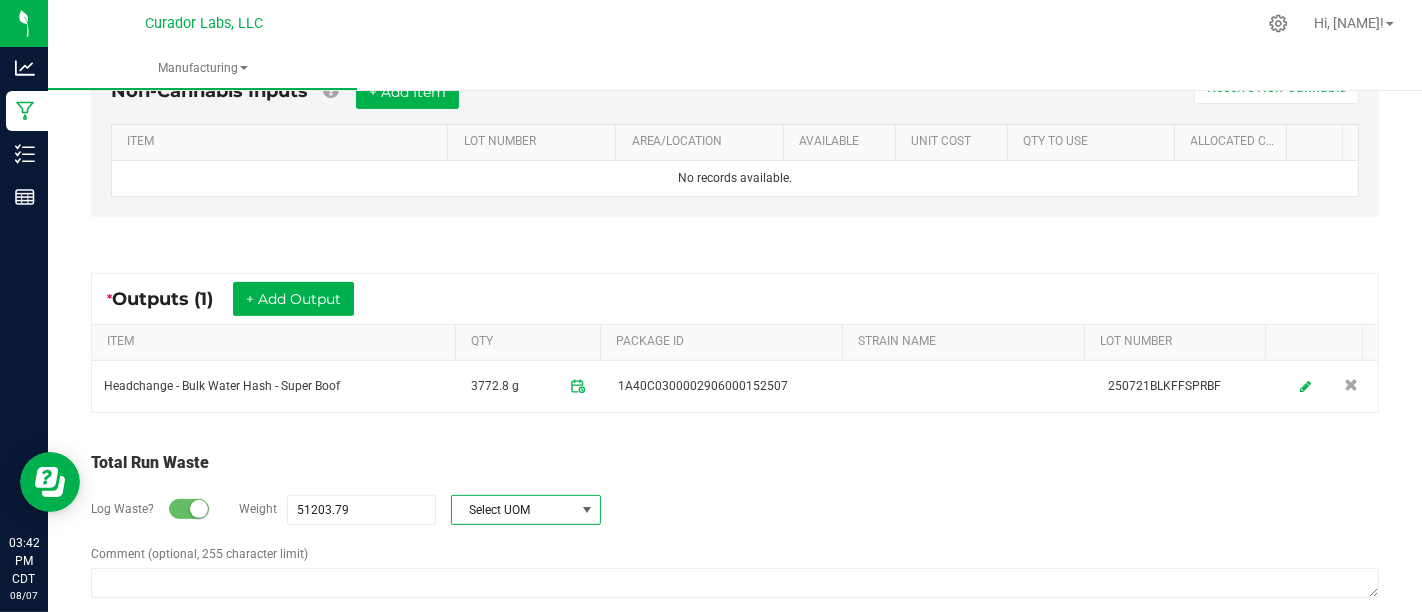 click on "Select UOM" at bounding box center (513, 510) 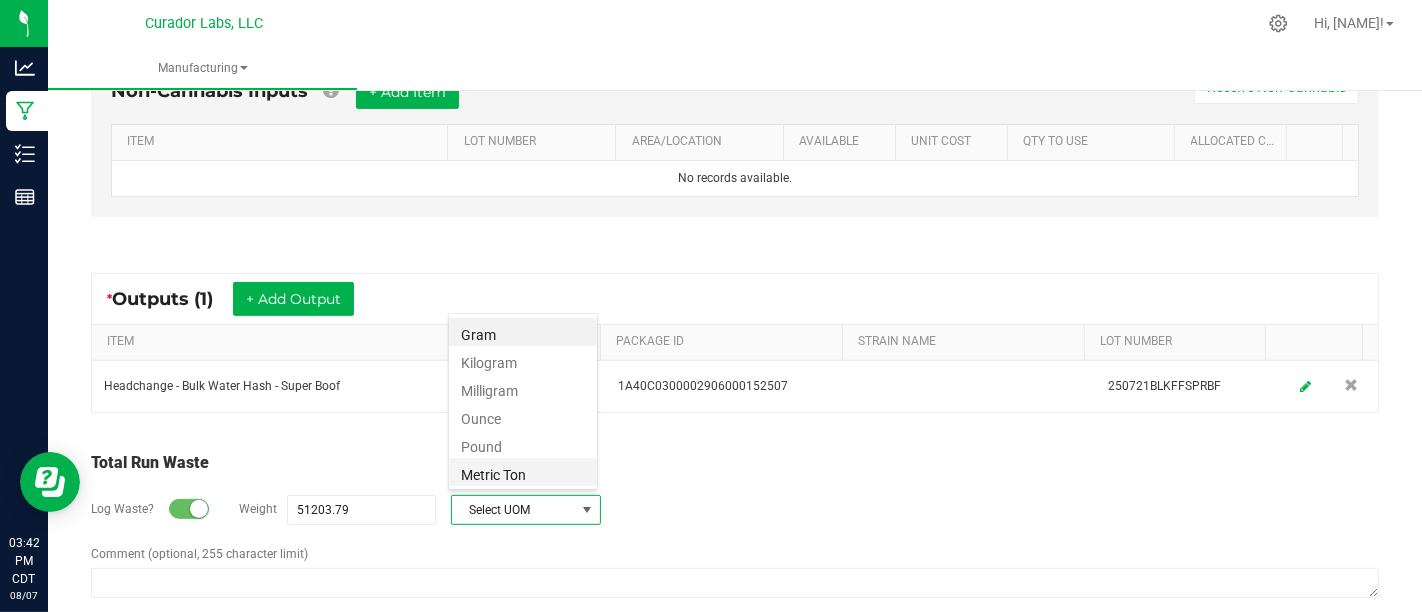 scroll, scrollTop: 99970, scrollLeft: 99850, axis: both 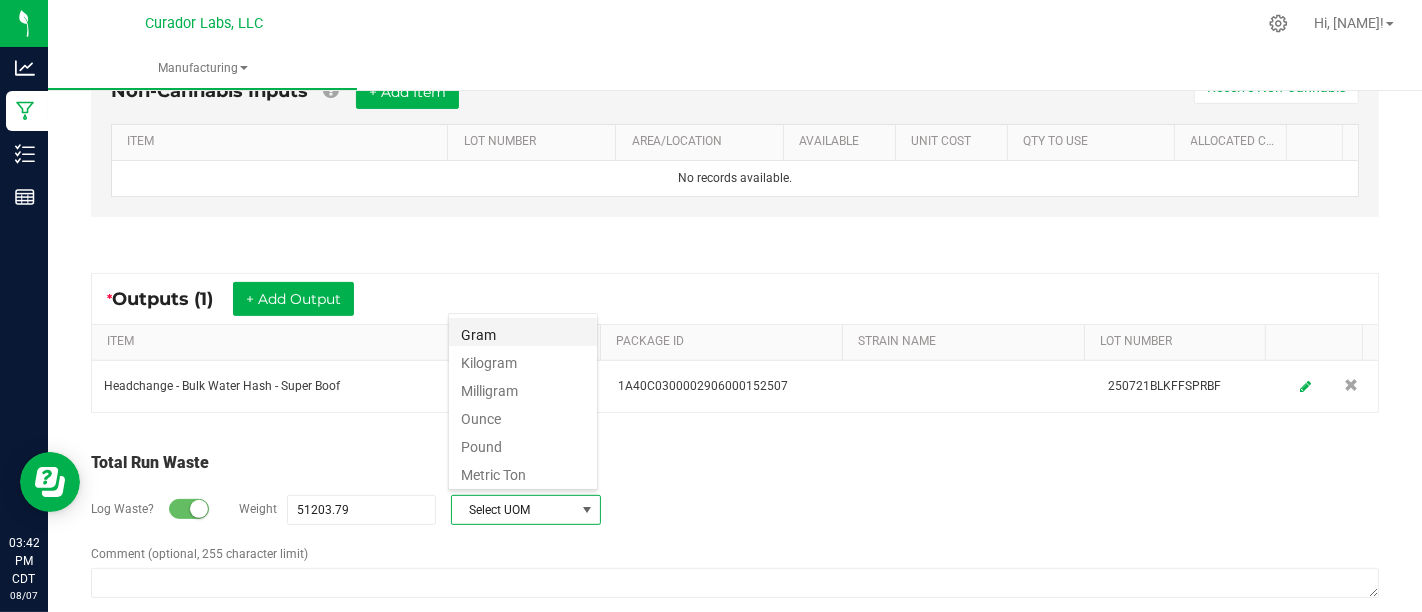 click on "Gram" at bounding box center [523, 332] 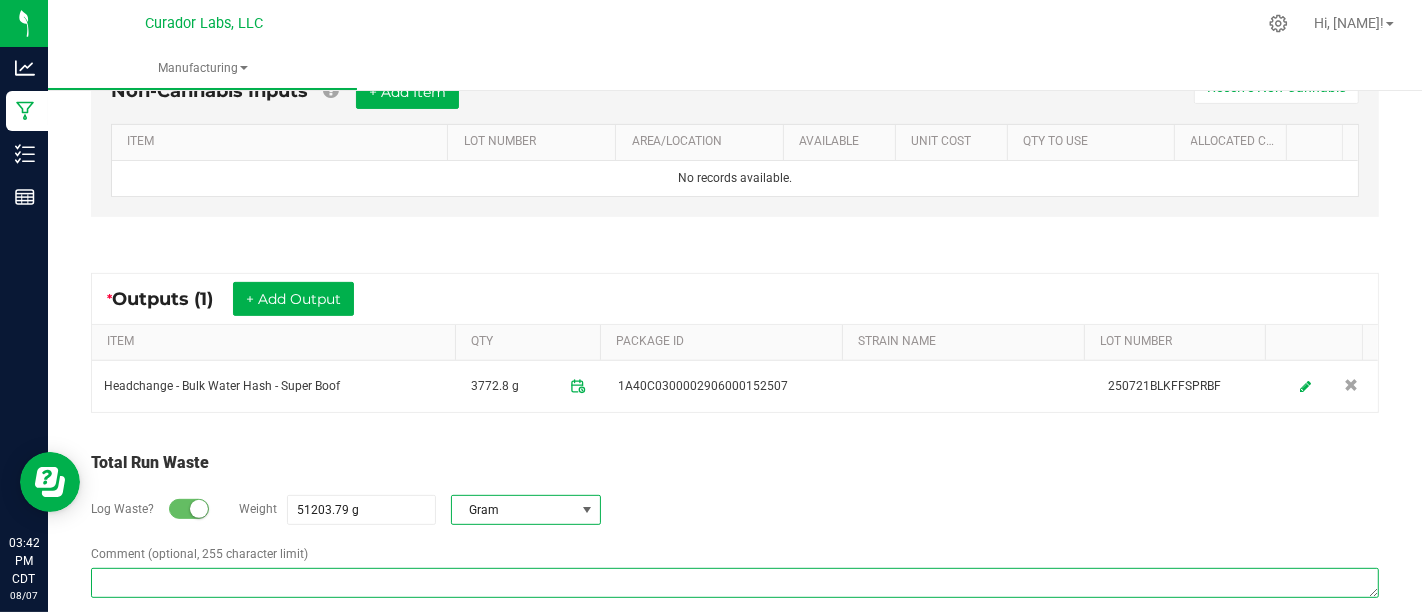 click on "Comment (optional, 255 character limit)" at bounding box center (735, 583) 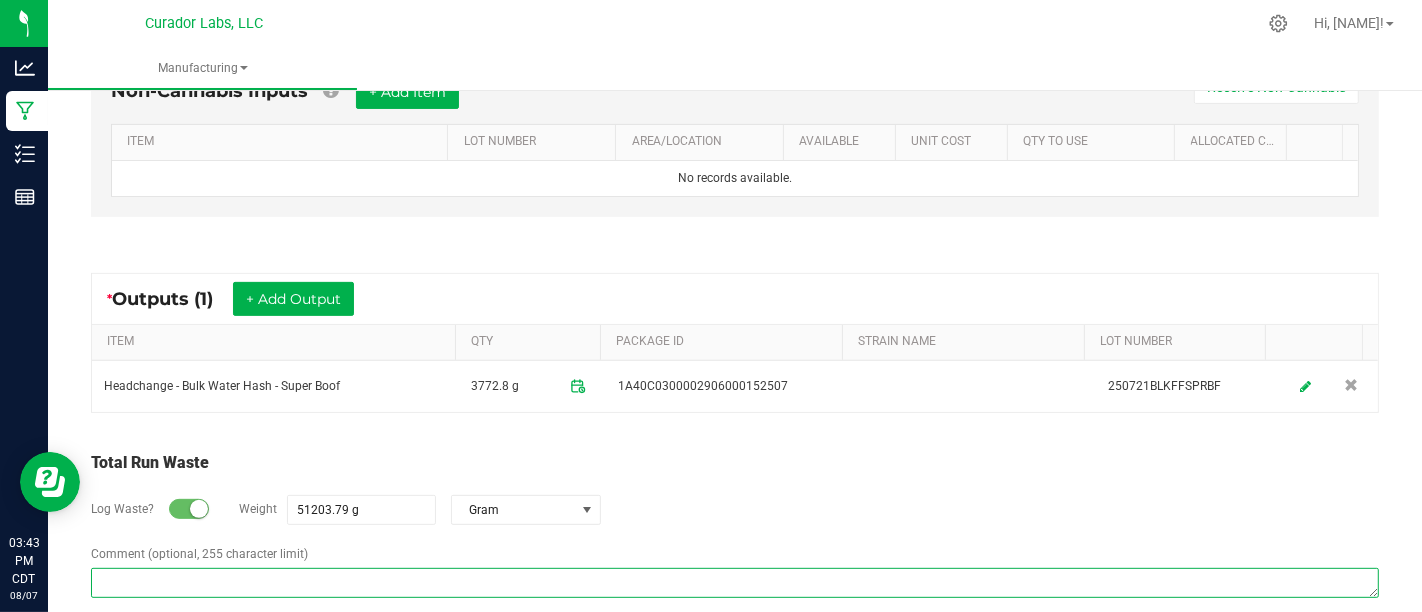 paste on "Material was washed in water, discarded and mixed with mulch." 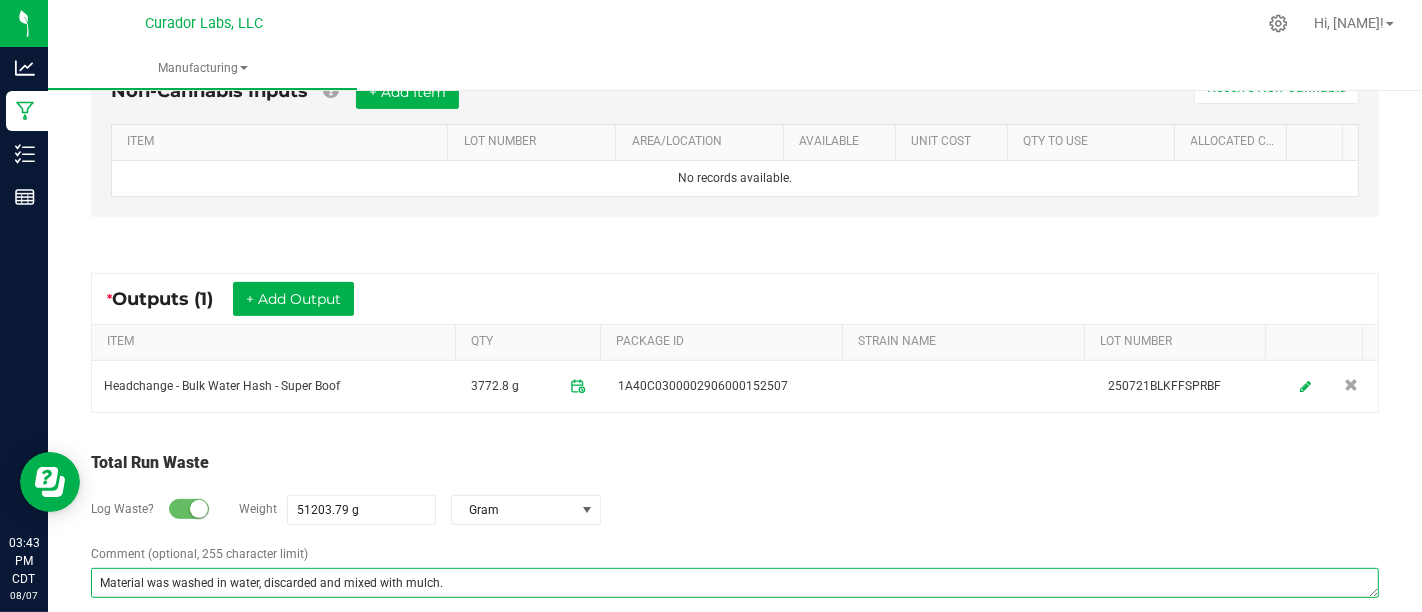 scroll, scrollTop: 0, scrollLeft: 0, axis: both 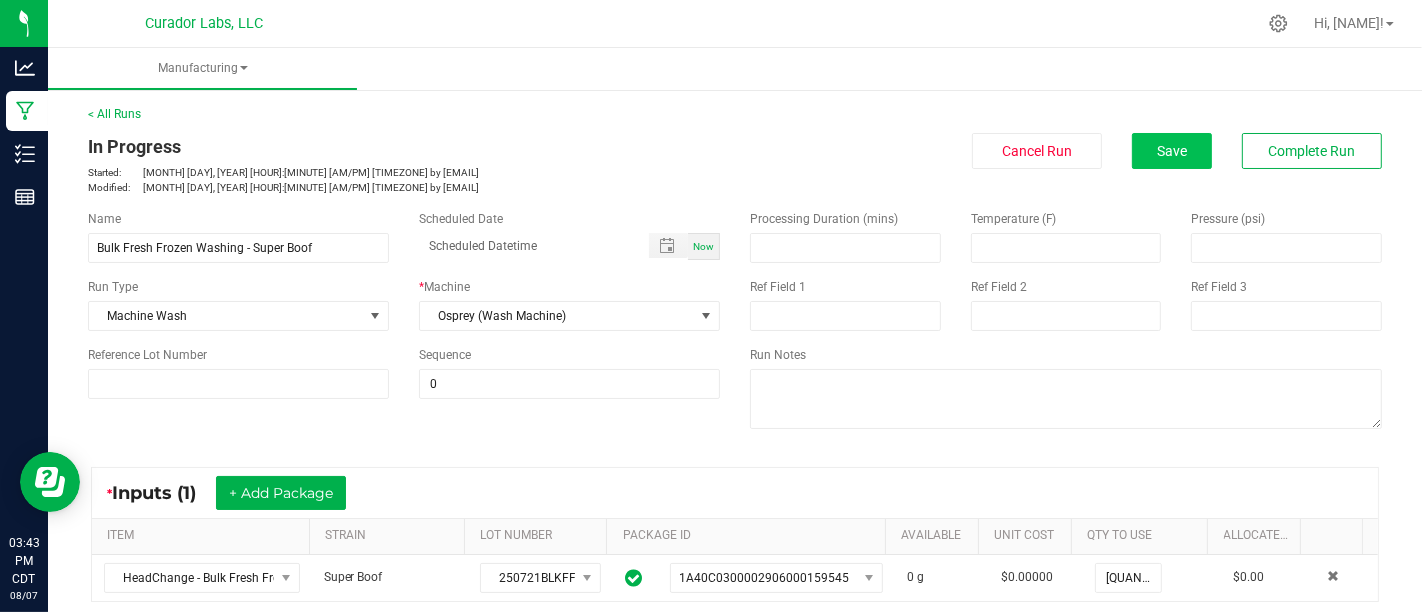 type on "Material was washed in water, discarded and mixed with mulch." 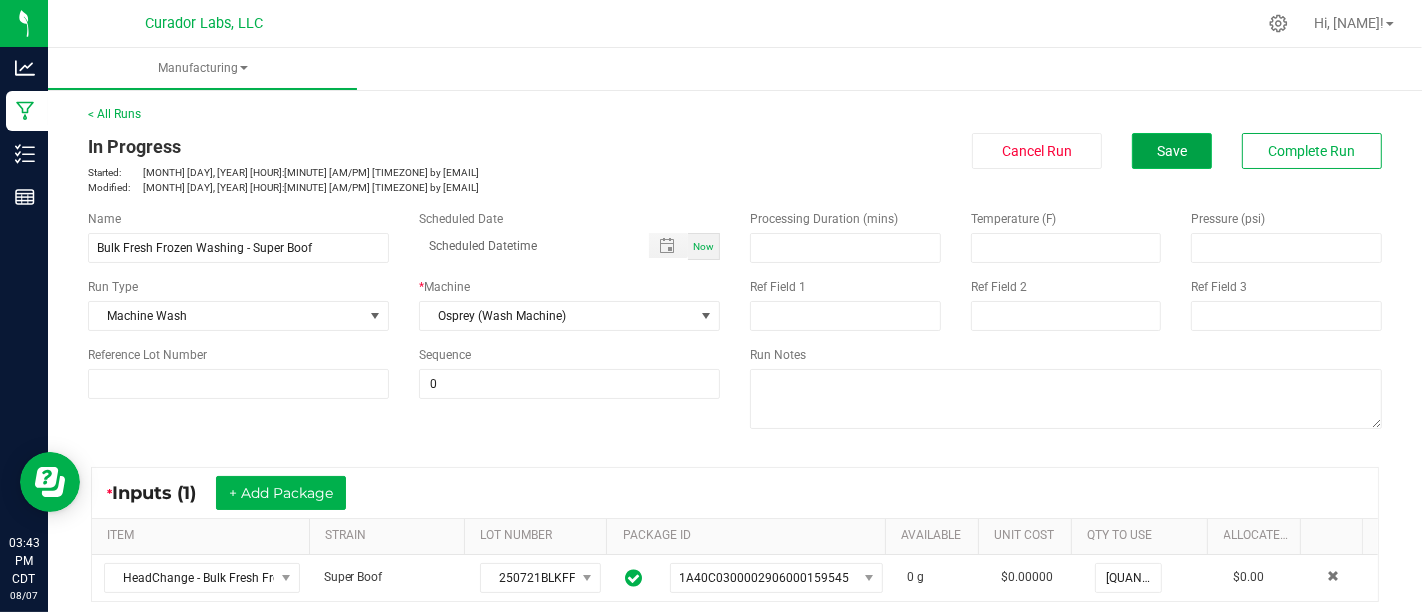 click on "Save" at bounding box center (1172, 151) 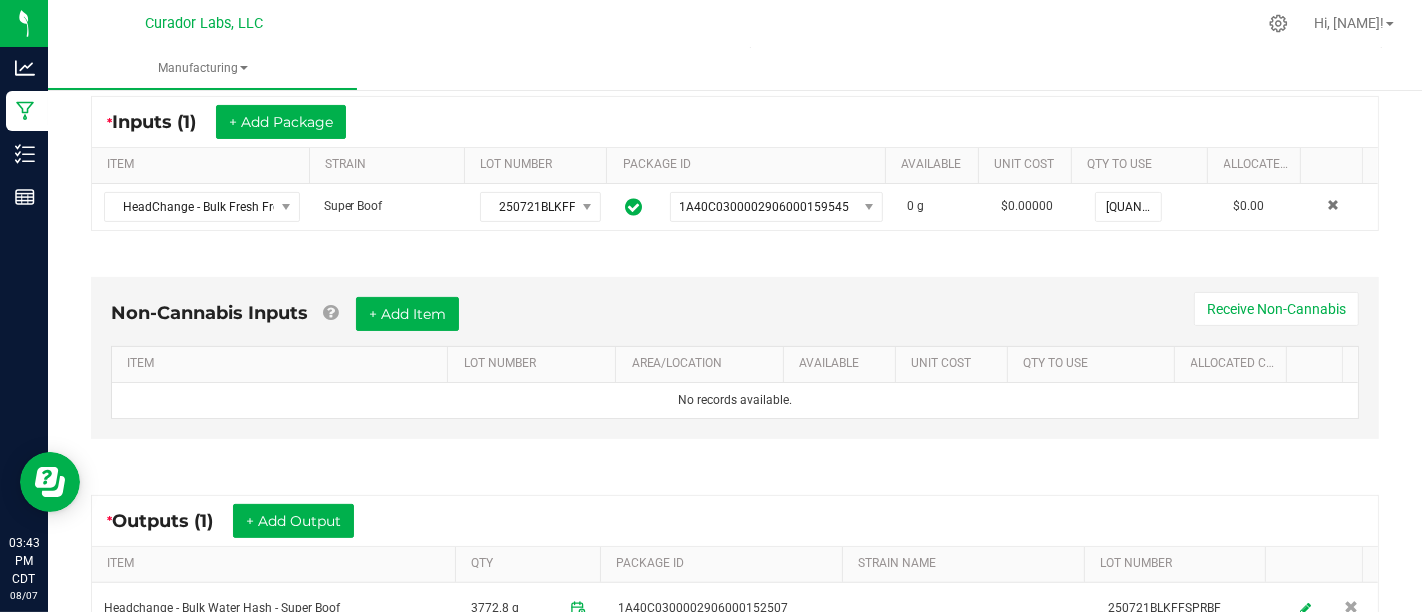 scroll, scrollTop: 0, scrollLeft: 0, axis: both 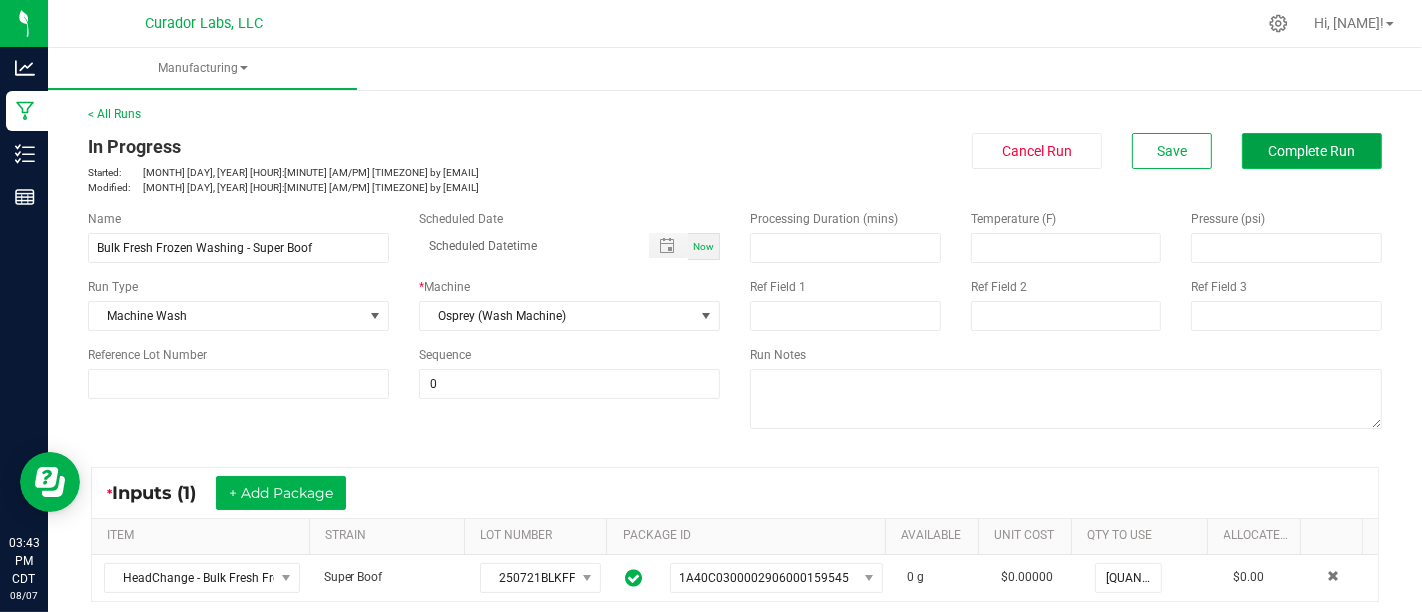 click on "Complete Run" at bounding box center [1312, 151] 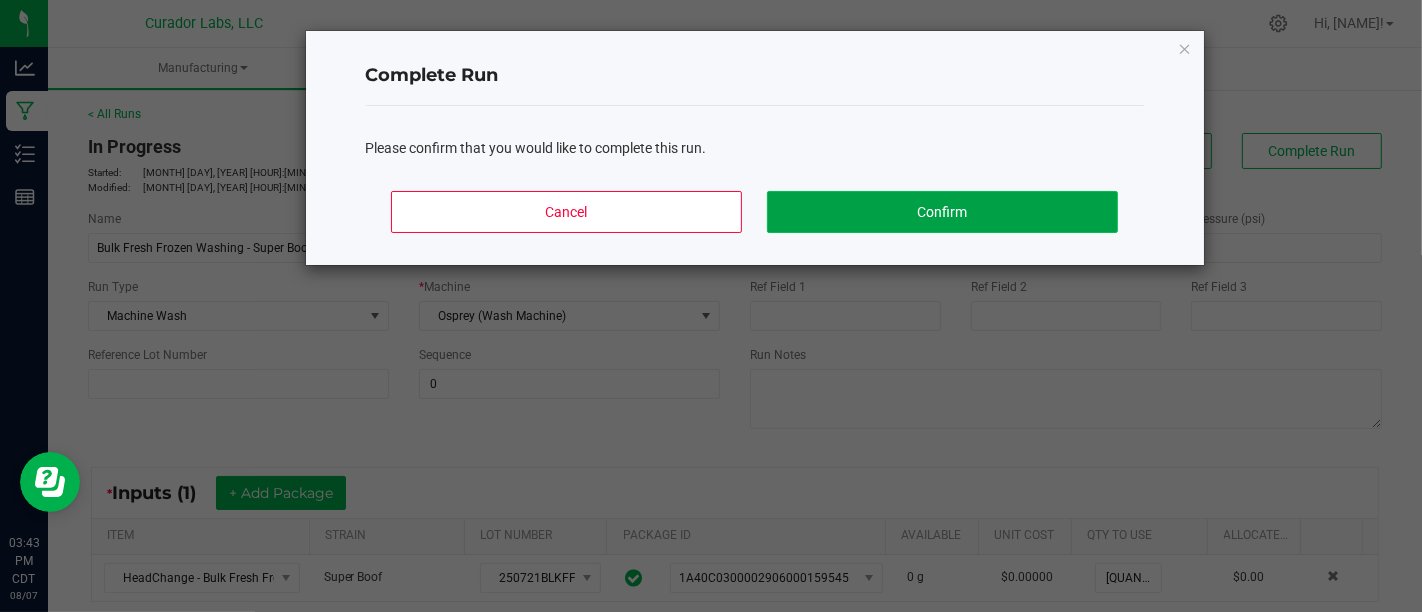 click on "Confirm" 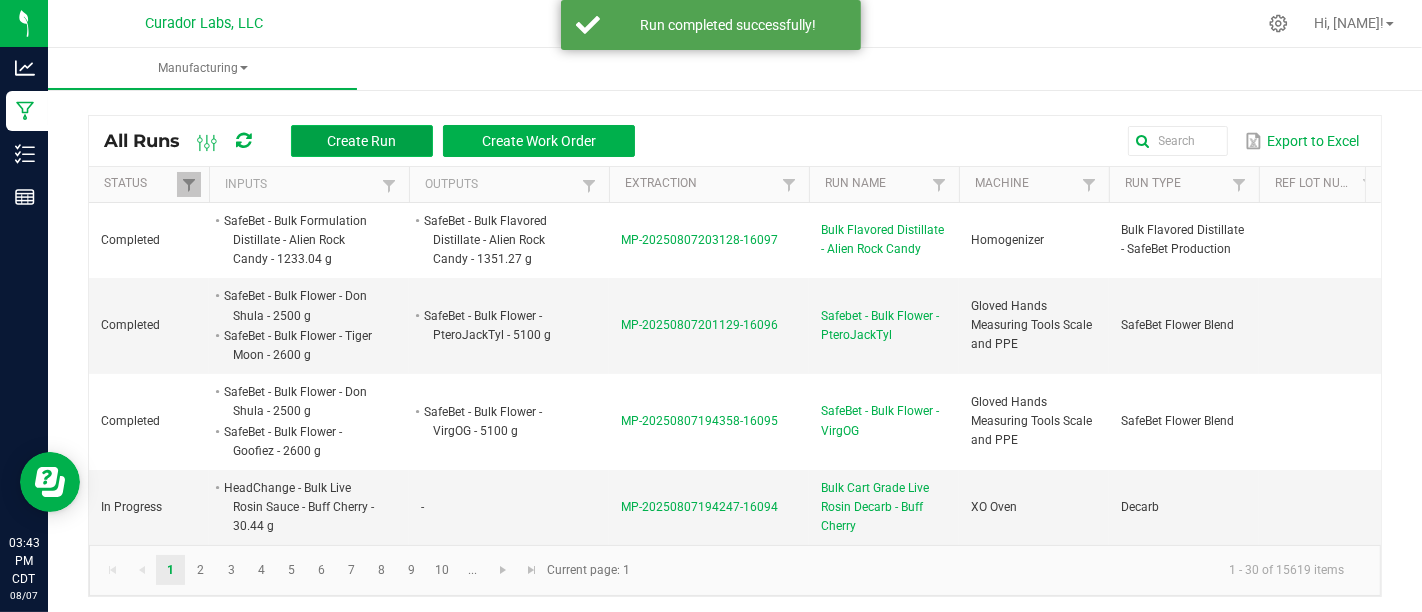 click on "Create Run" at bounding box center (362, 141) 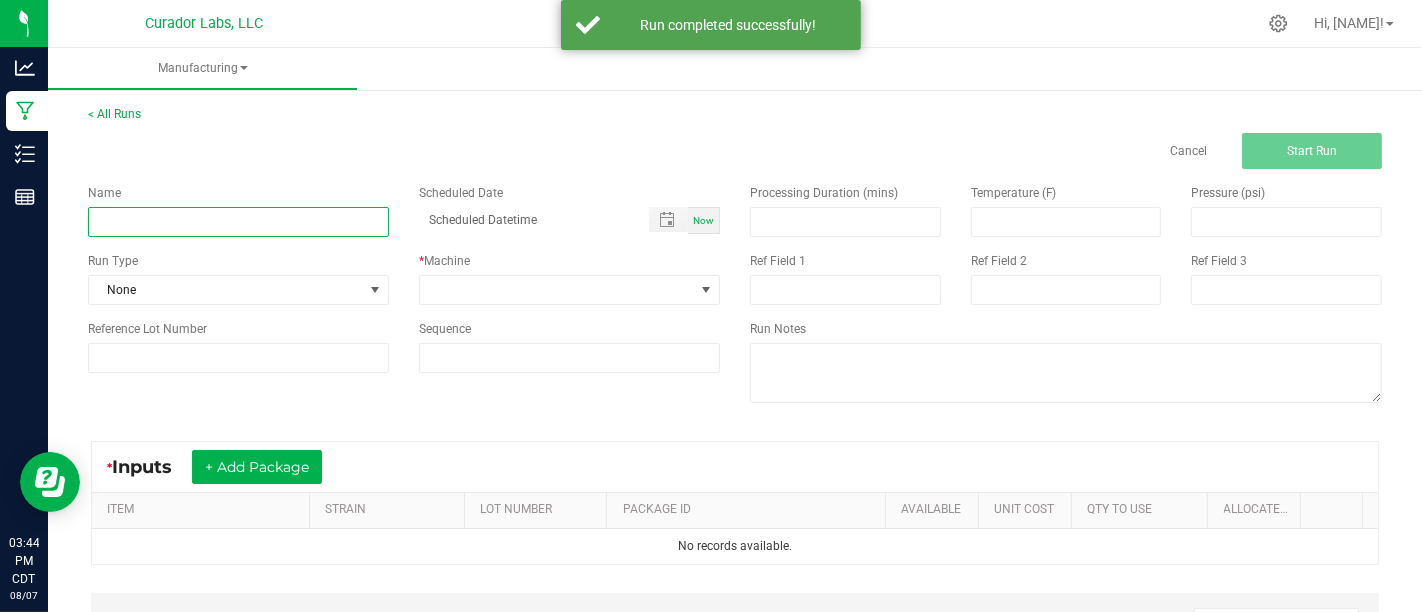 click at bounding box center (238, 222) 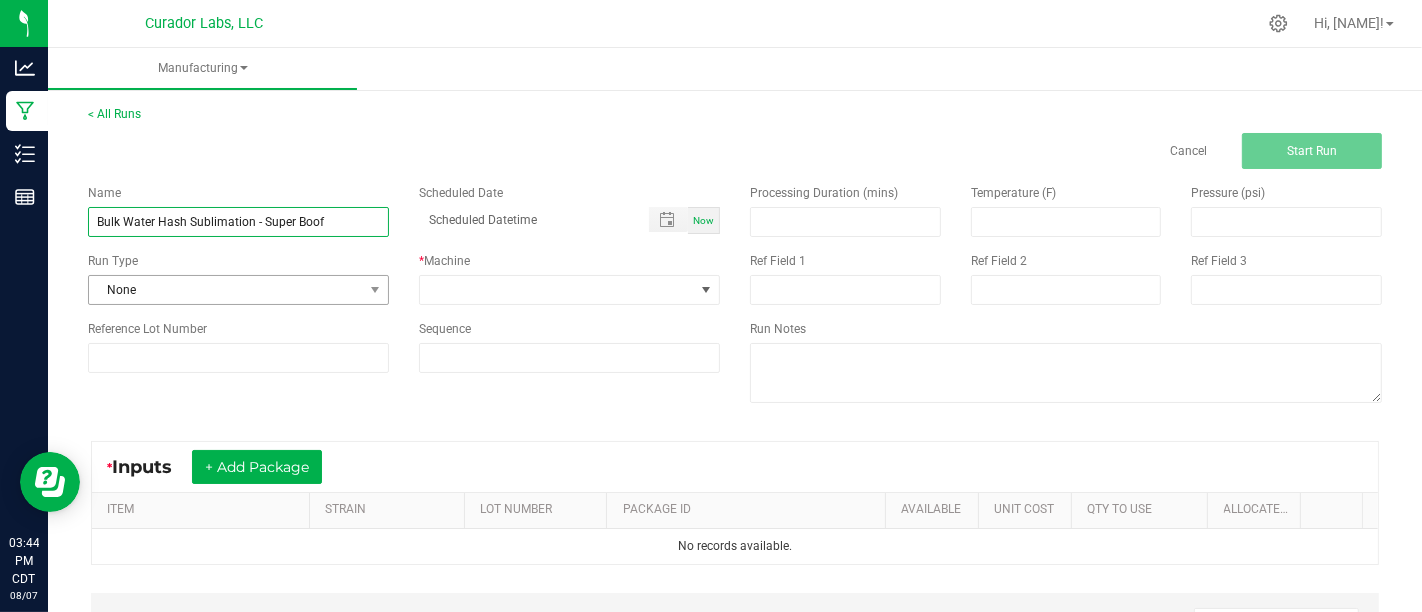 type on "Bulk Water Hash Sublimation - Super Boof" 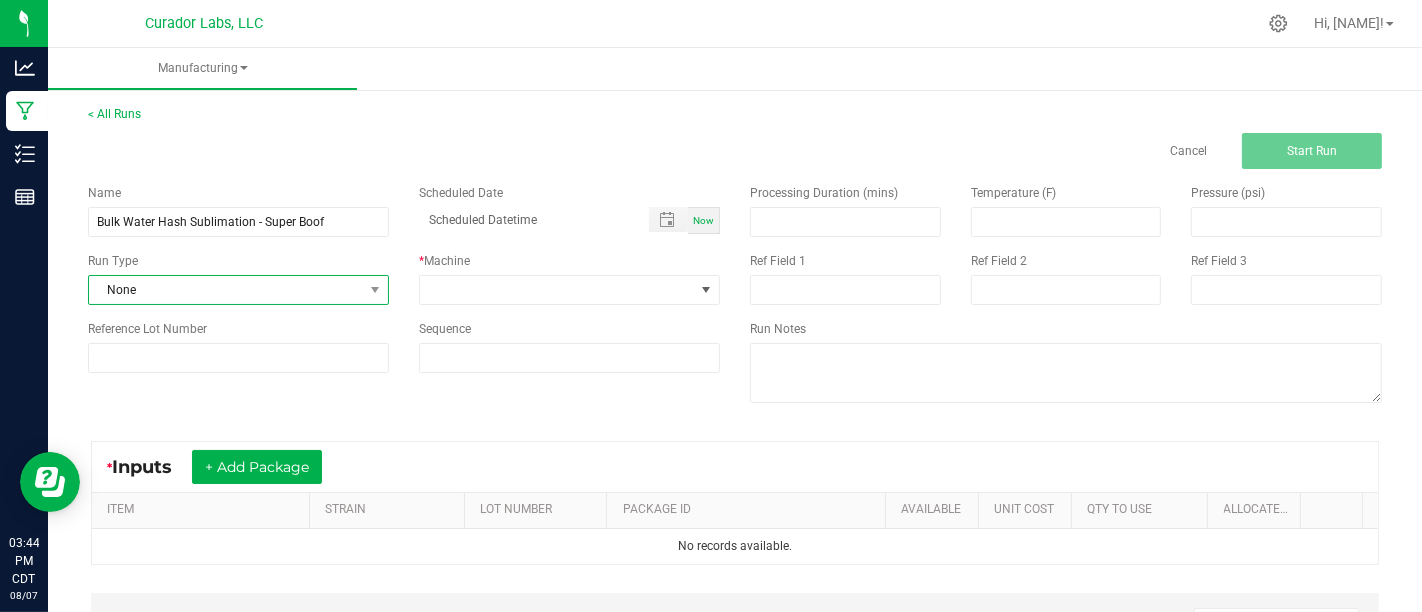 click at bounding box center (375, 290) 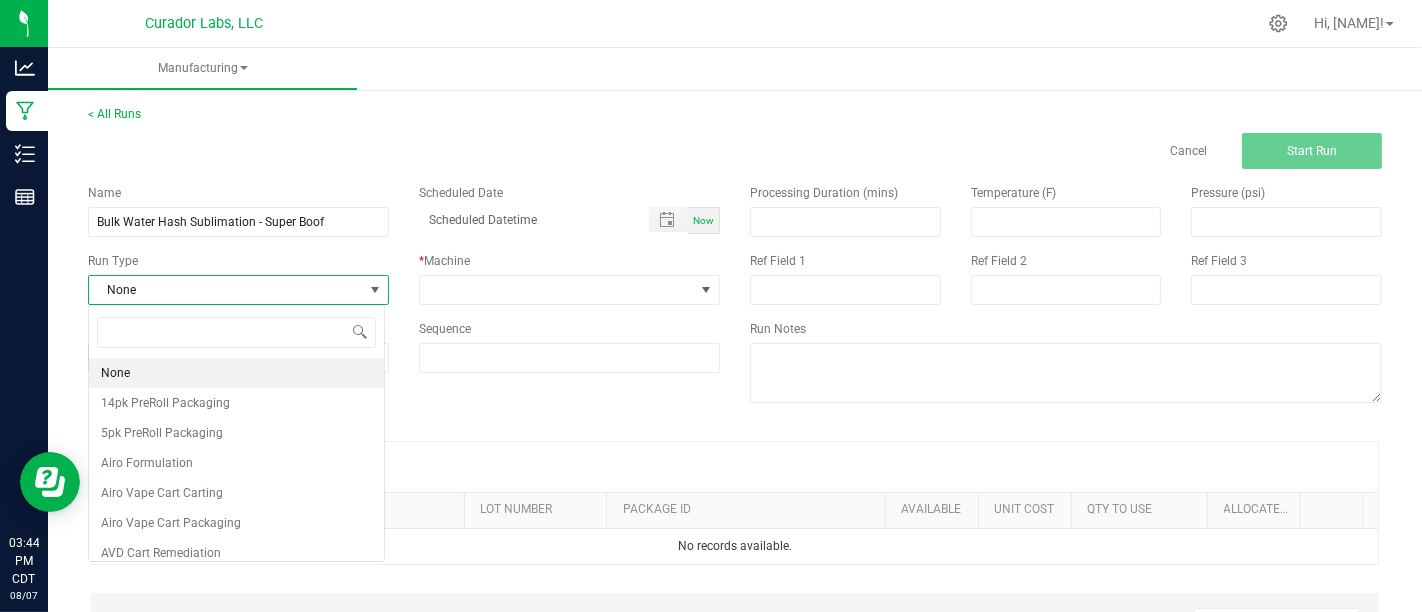 scroll, scrollTop: 99970, scrollLeft: 99702, axis: both 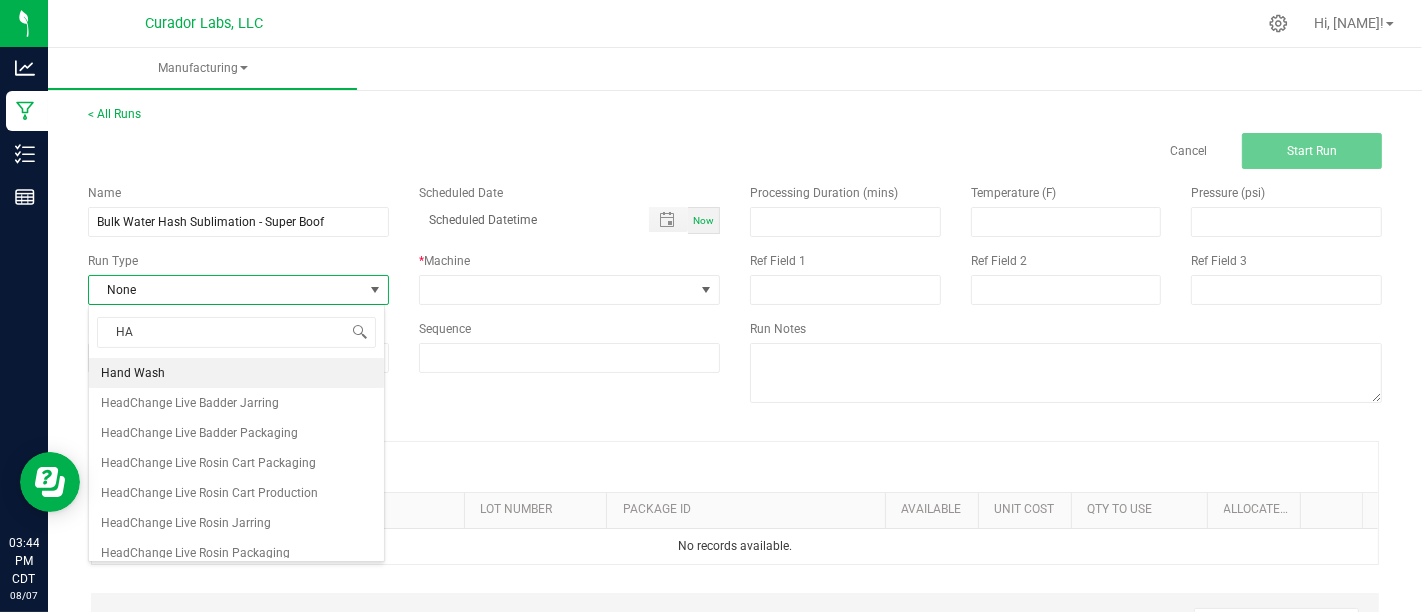type on "H" 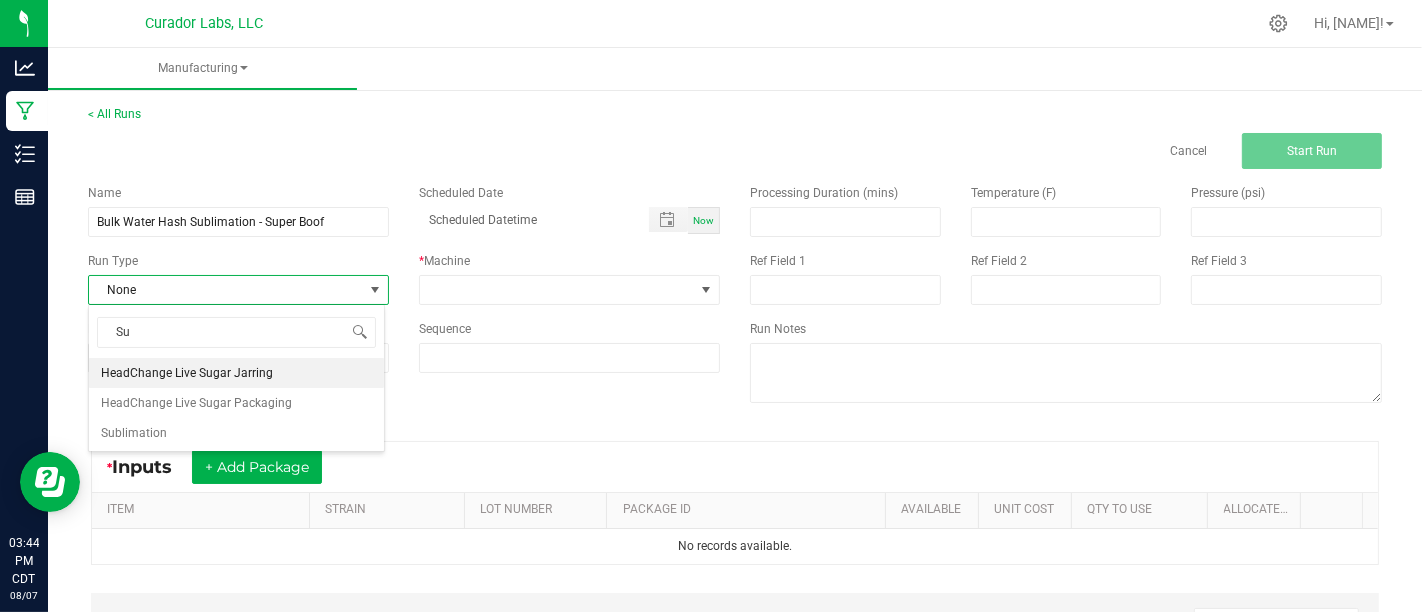 type on "Sub" 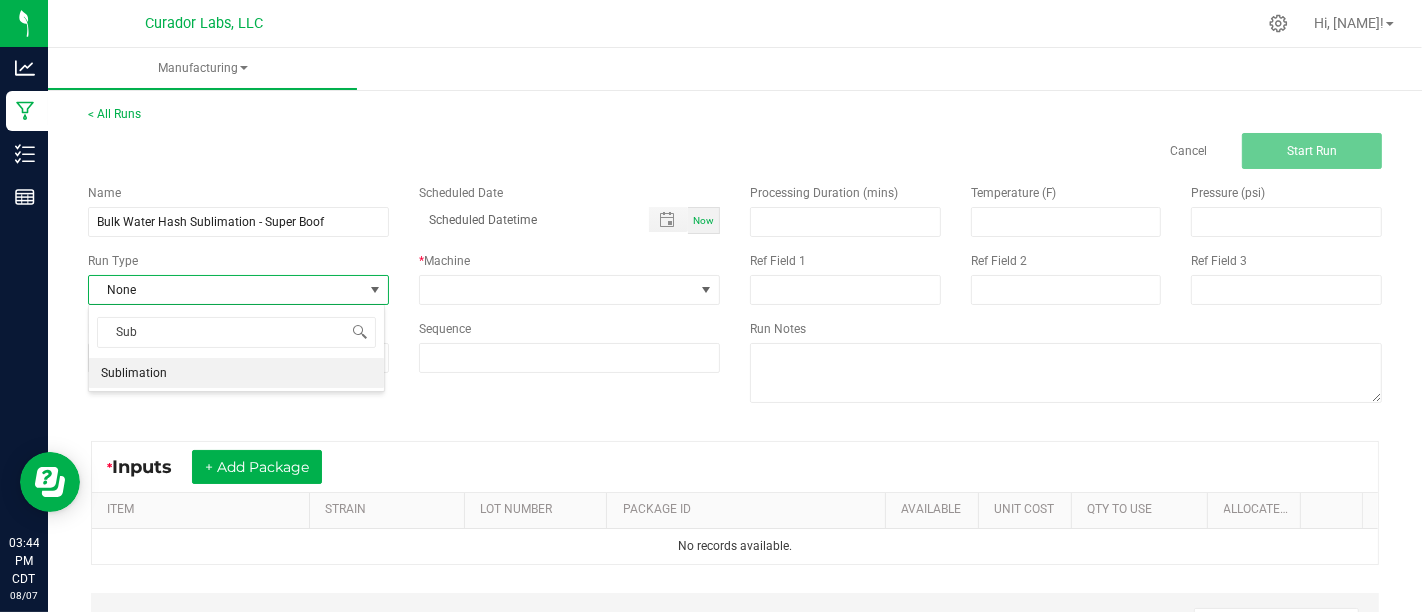 click on "Sub  Sublimation" at bounding box center (236, 348) 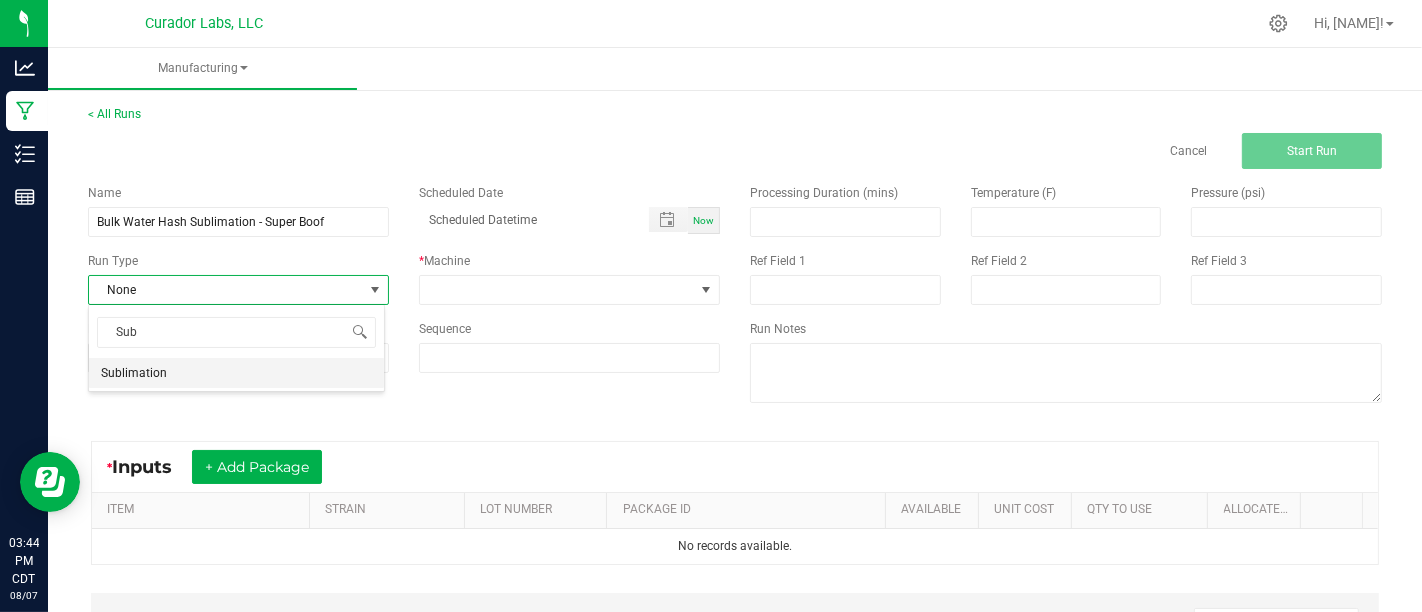 click on "Sublimation" at bounding box center (236, 373) 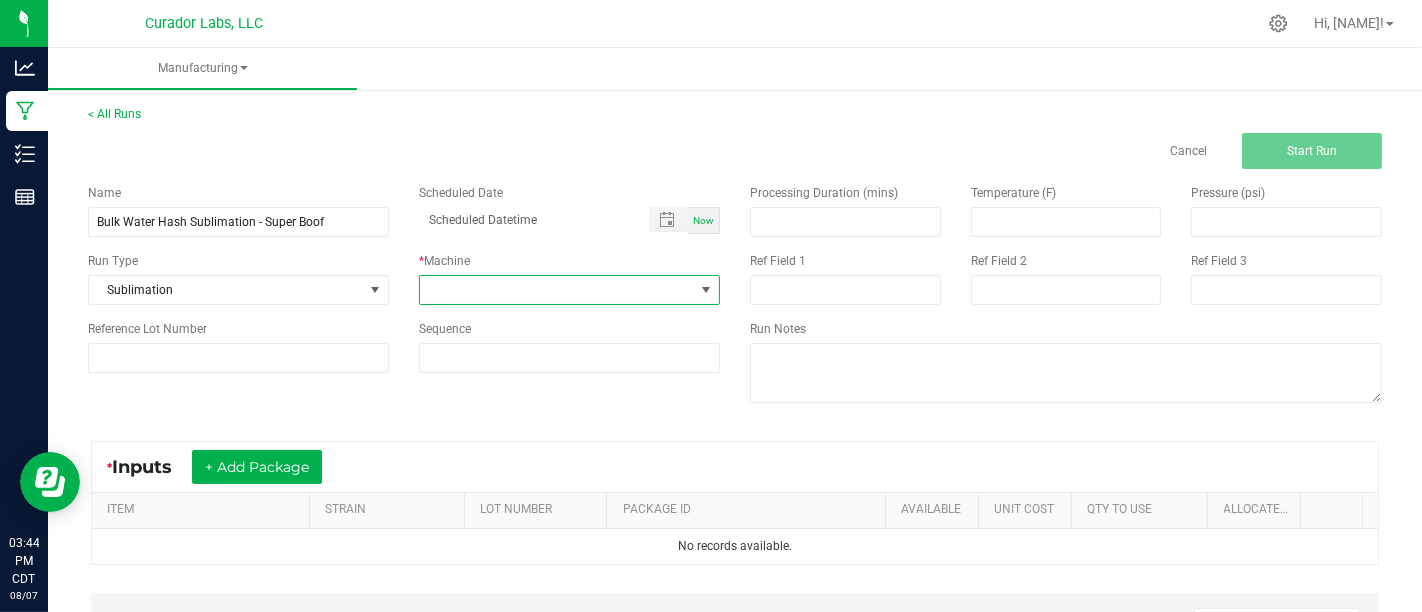 click at bounding box center (557, 290) 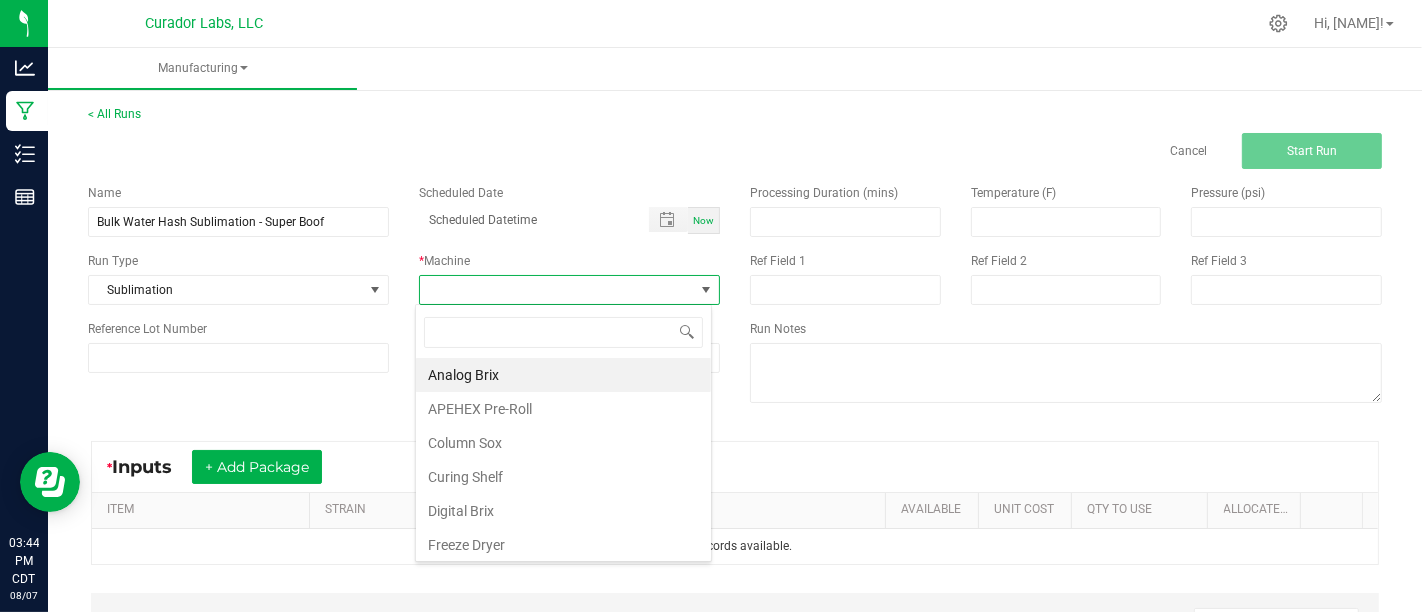 scroll, scrollTop: 99970, scrollLeft: 99702, axis: both 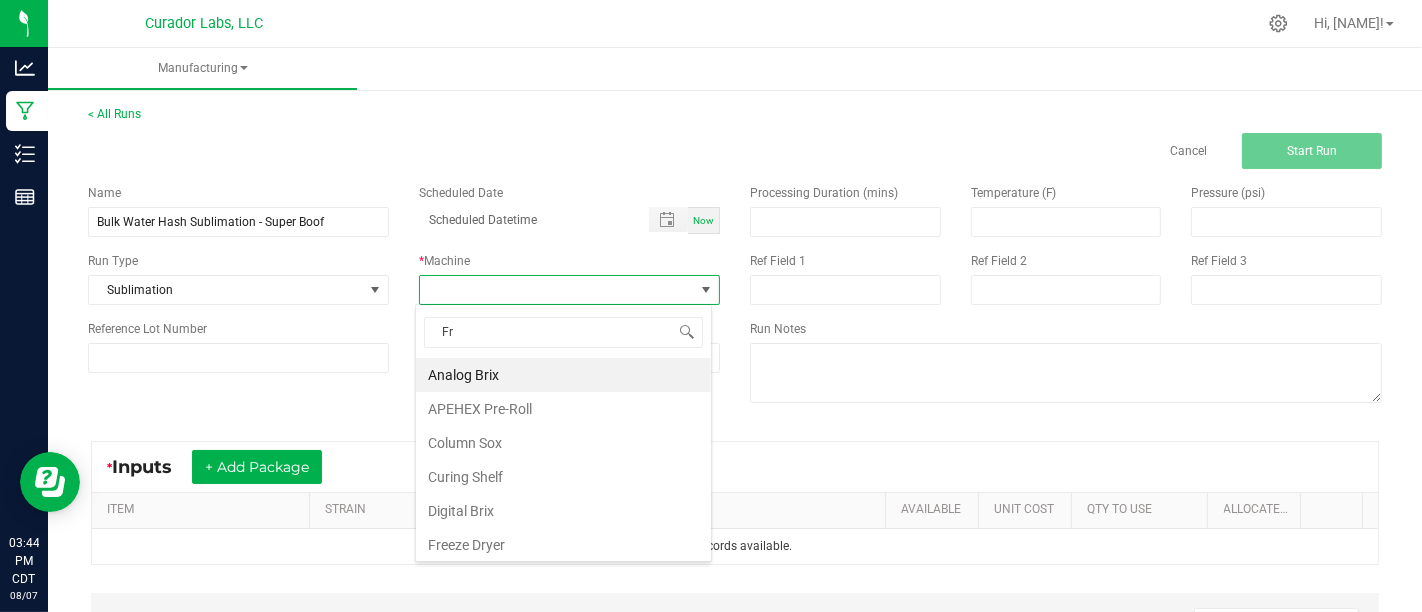 type on "Fre" 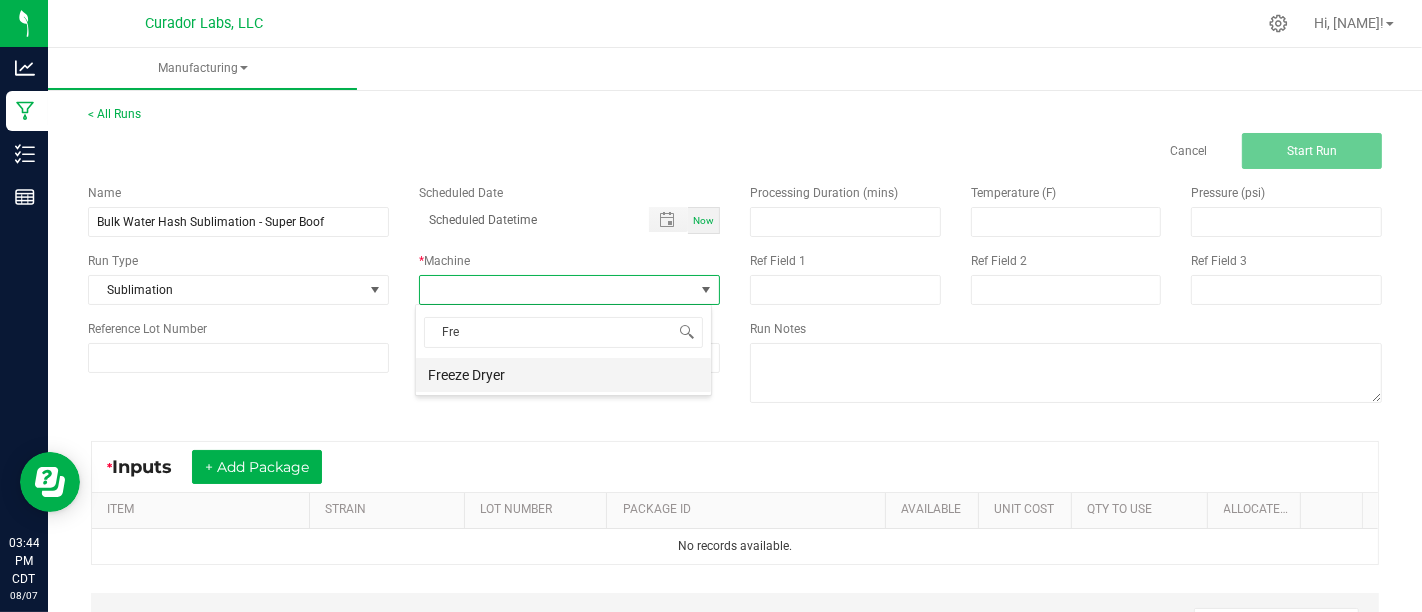 click on "Freeze Dryer" at bounding box center (563, 375) 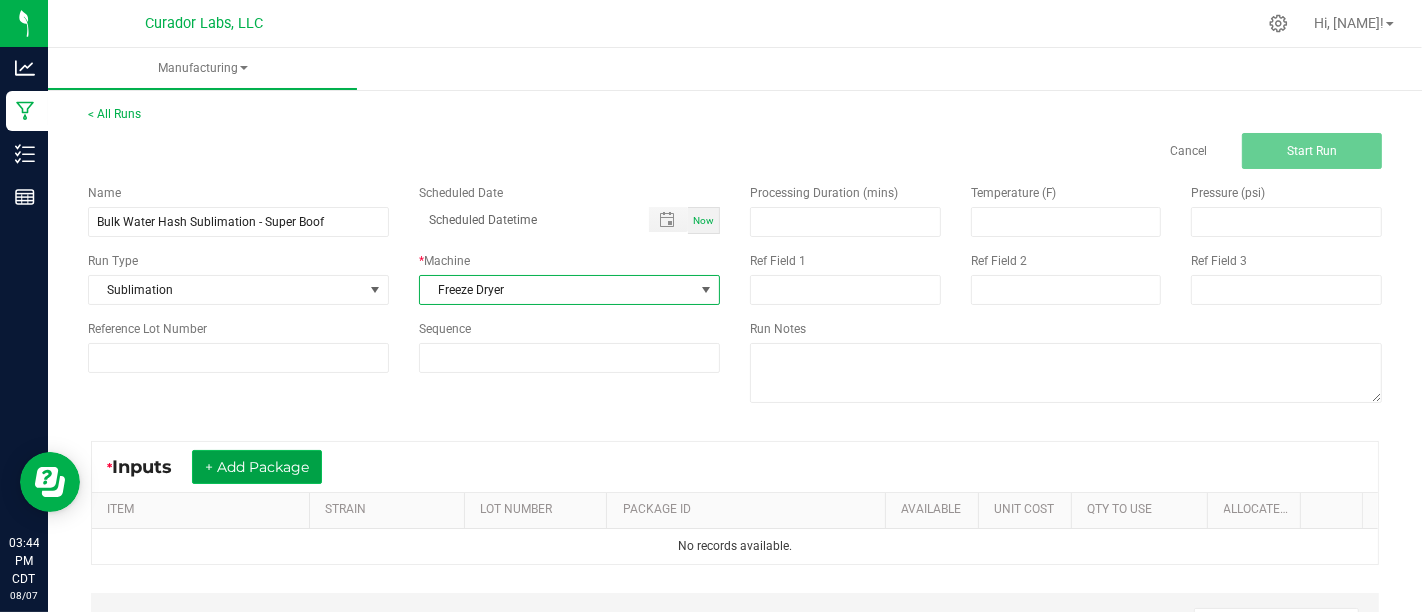 click on "+ Add Package" at bounding box center [257, 467] 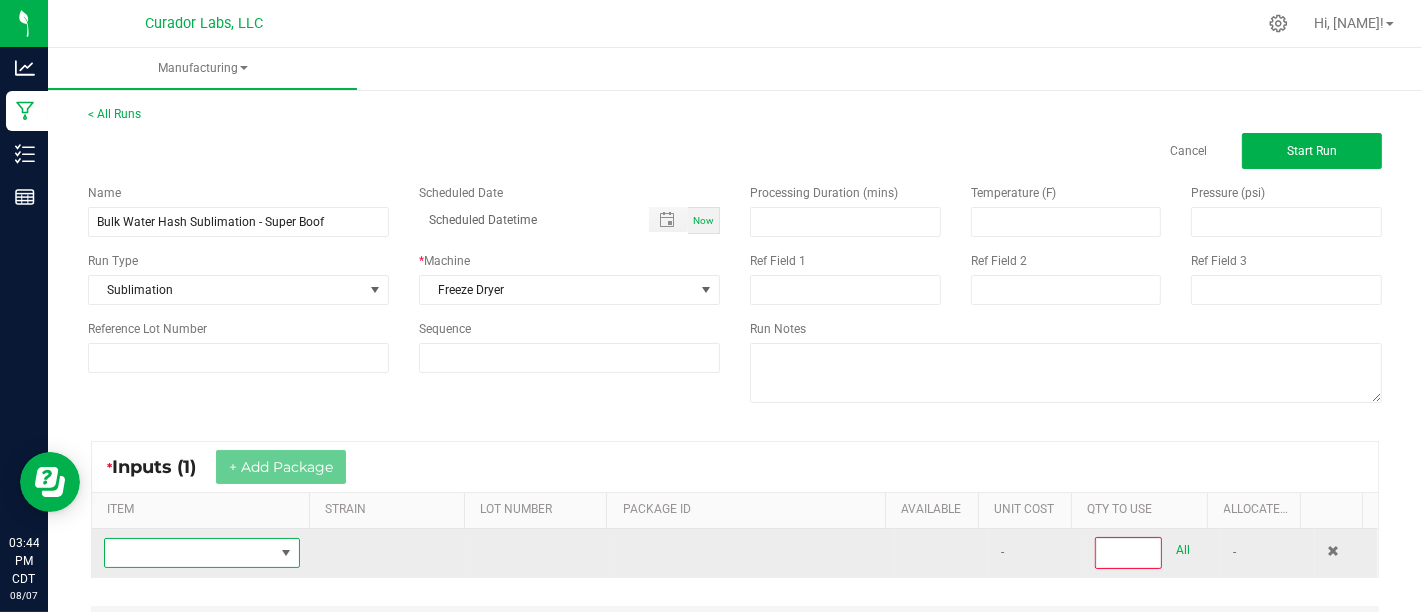 click at bounding box center (286, 553) 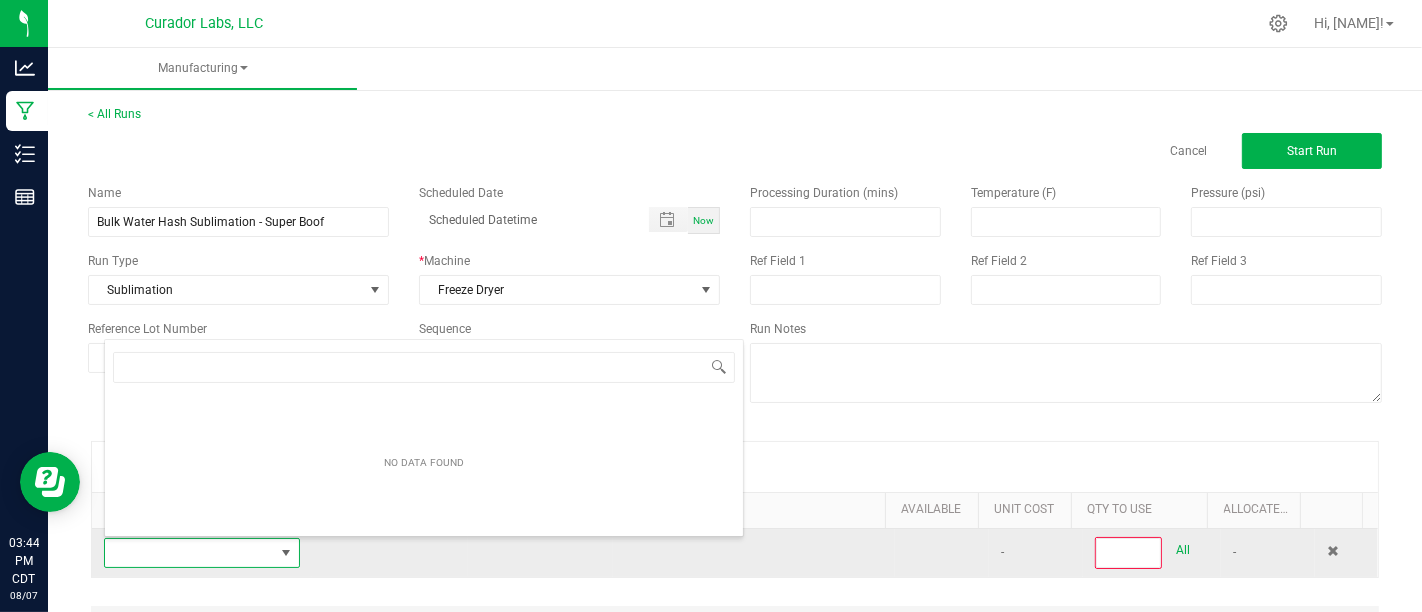 scroll, scrollTop: 99970, scrollLeft: 99810, axis: both 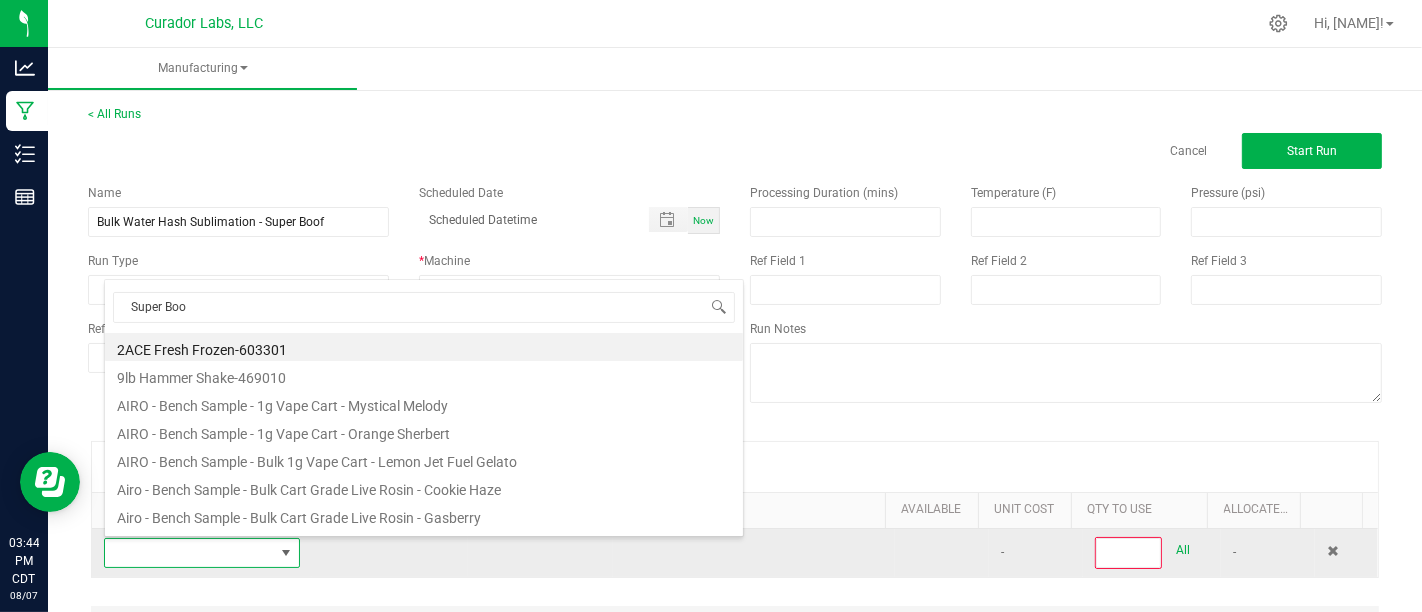 type on "Super Boof" 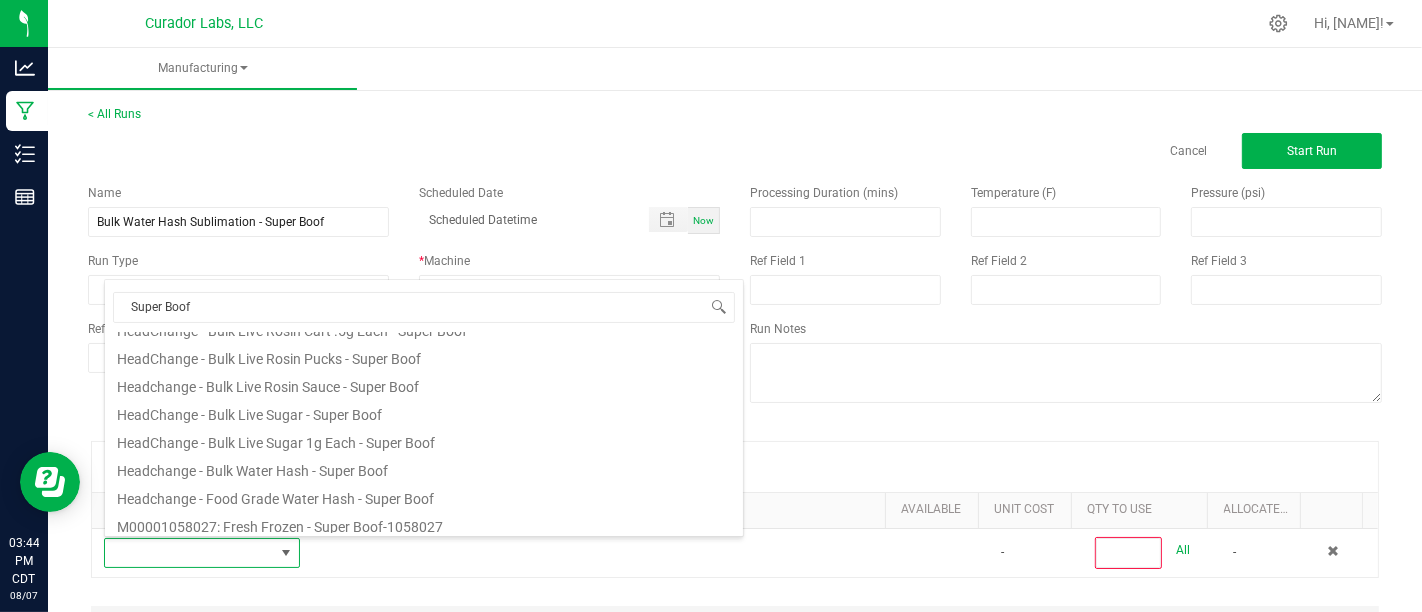scroll, scrollTop: 692, scrollLeft: 0, axis: vertical 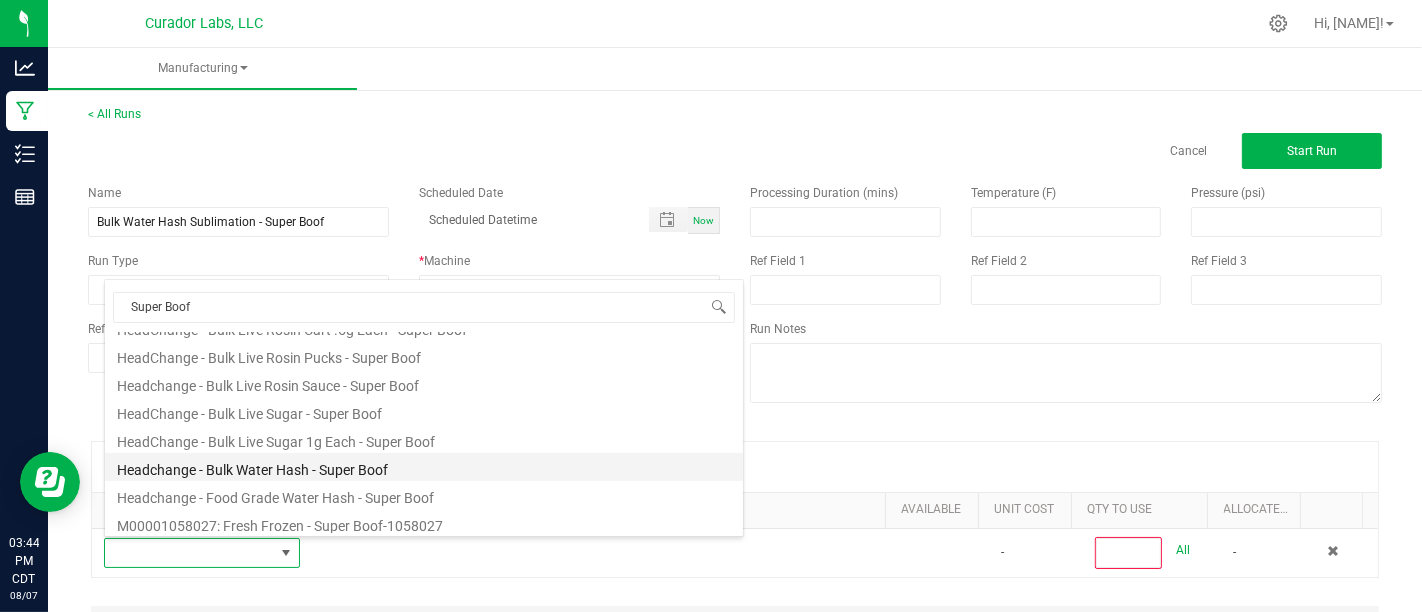 click on "Headchange - Bulk Water Hash - Super Boof" at bounding box center [424, 467] 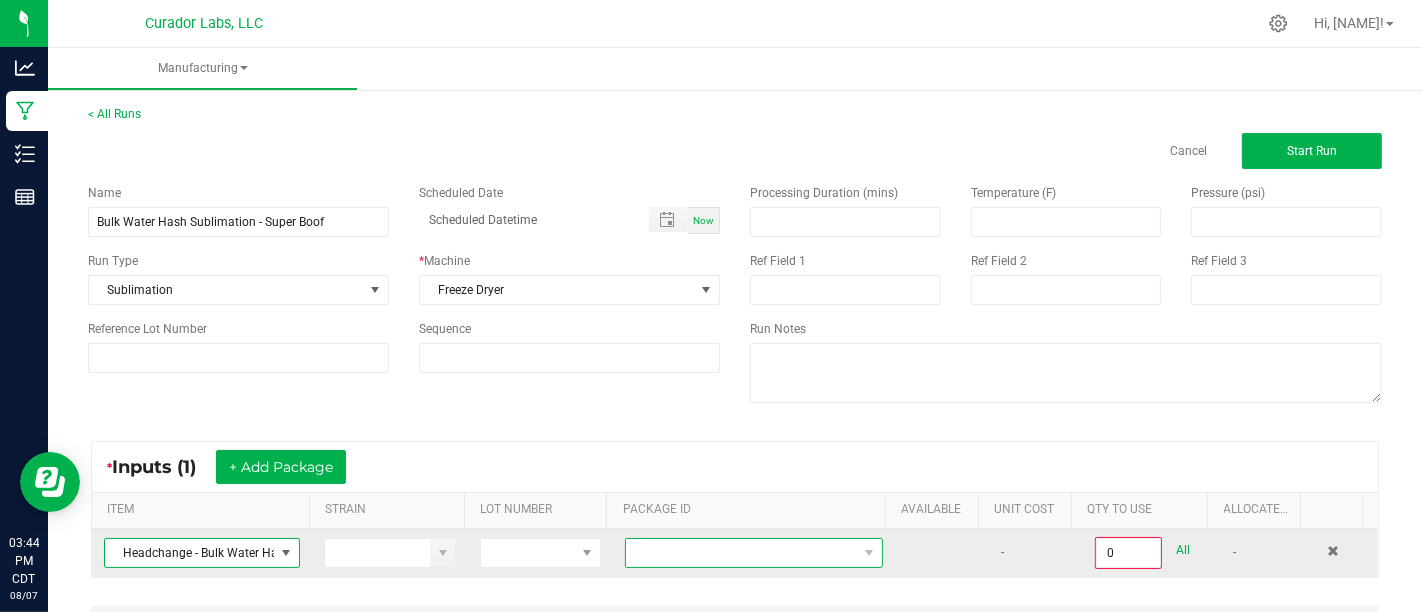 click at bounding box center [754, 553] 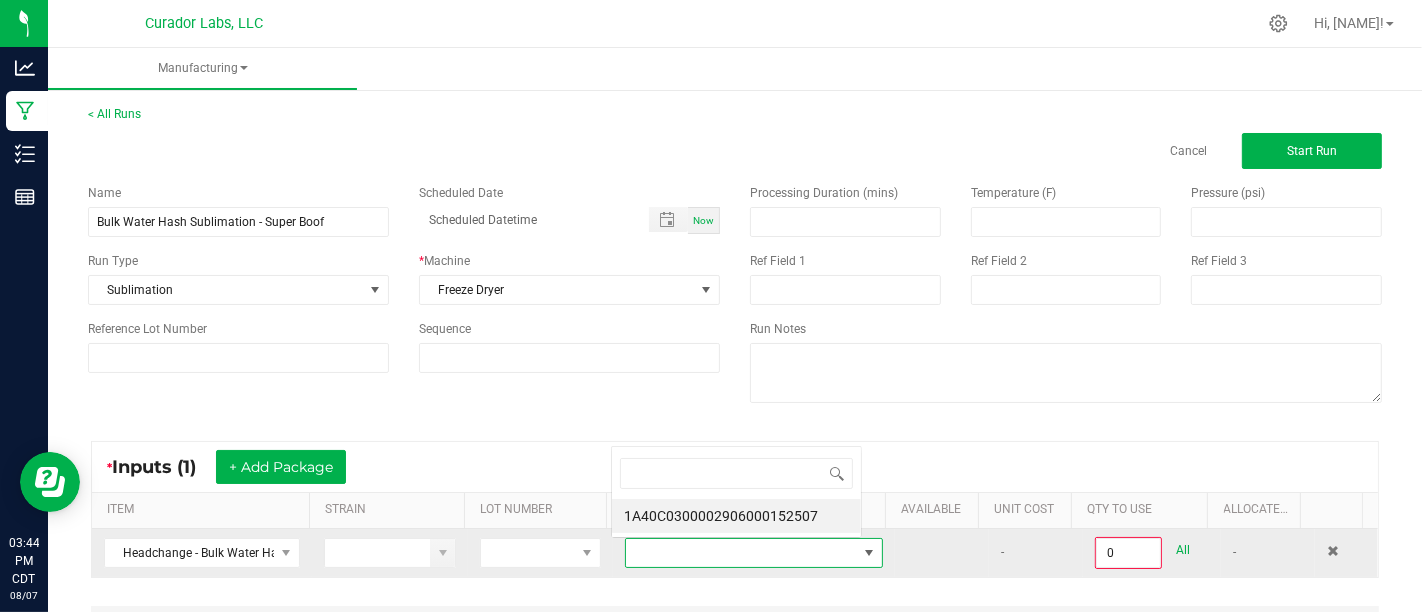 scroll, scrollTop: 0, scrollLeft: 0, axis: both 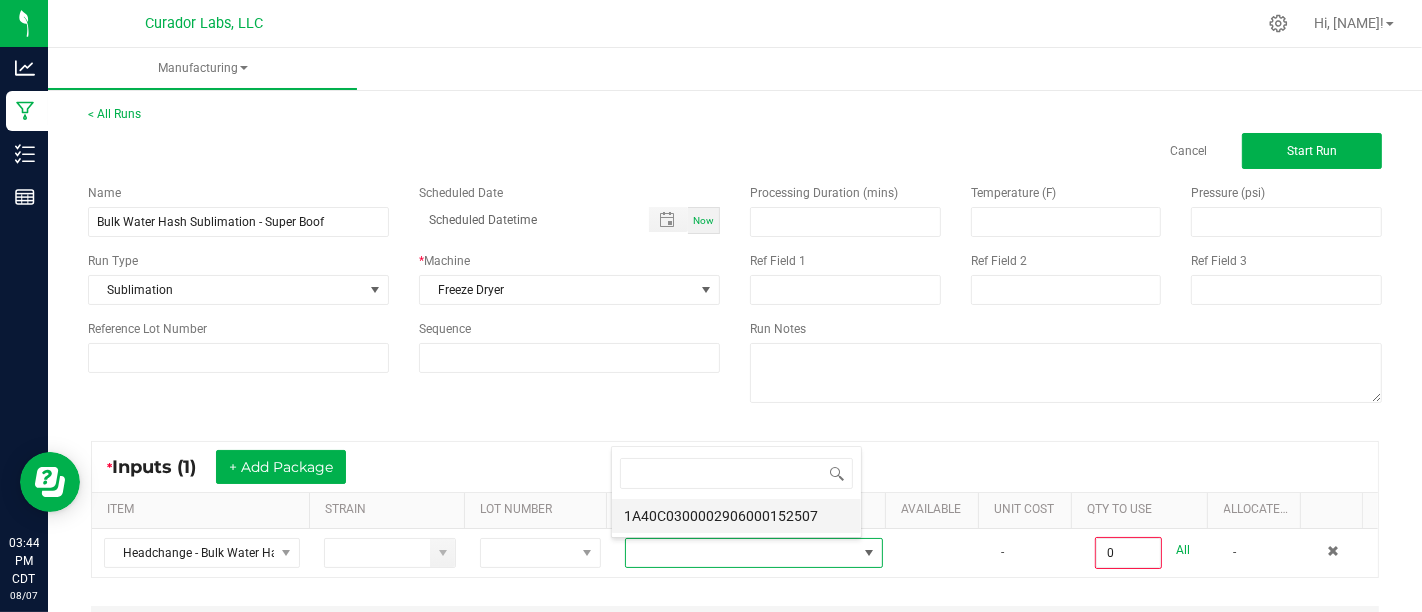 click on "1A40C0300002906000152507" at bounding box center (736, 516) 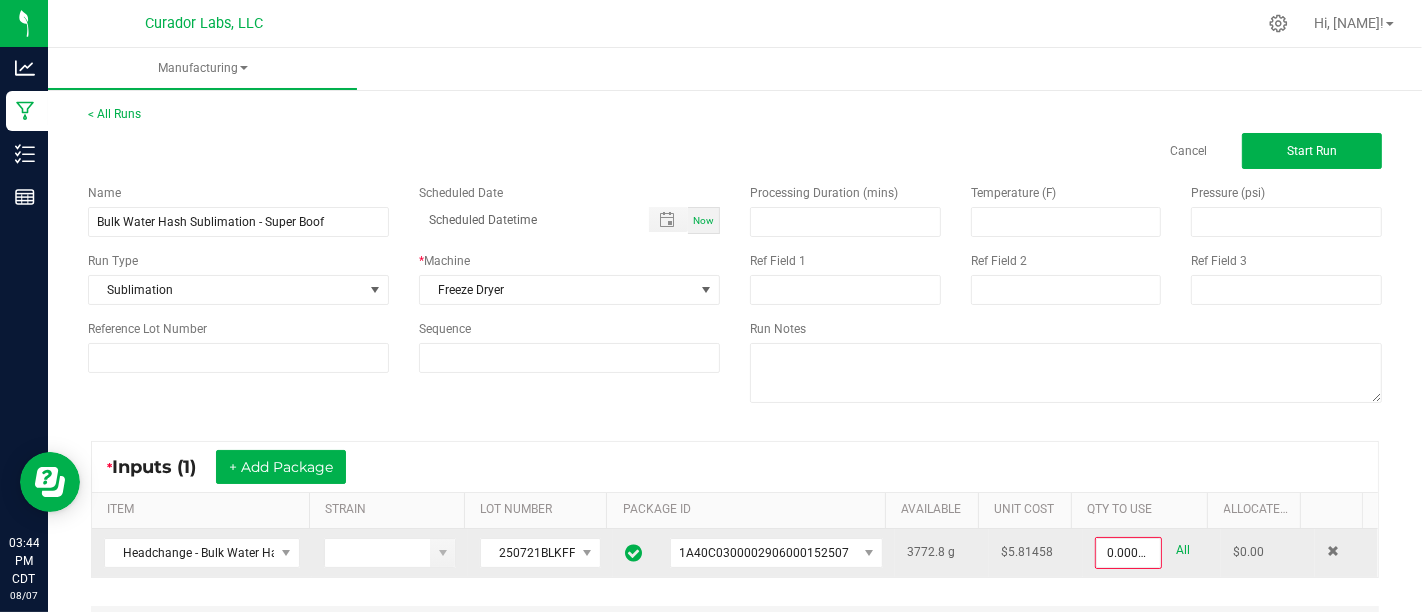 click on "All" at bounding box center [1183, 550] 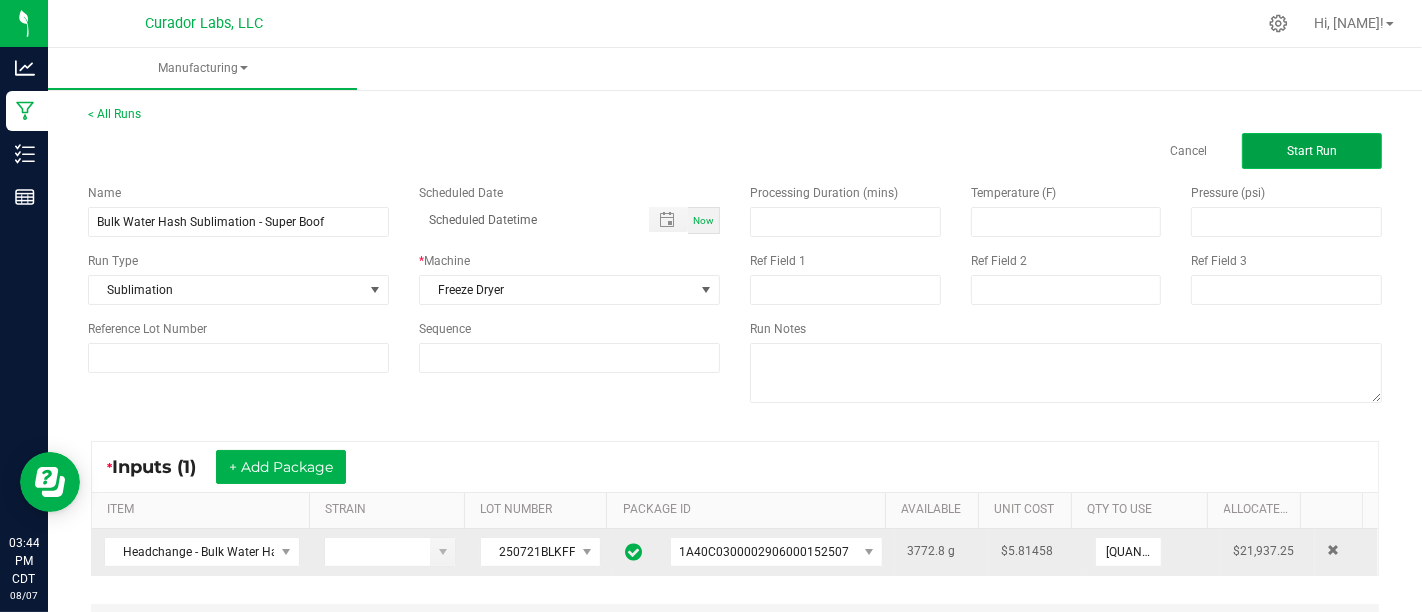click on "Start Run" 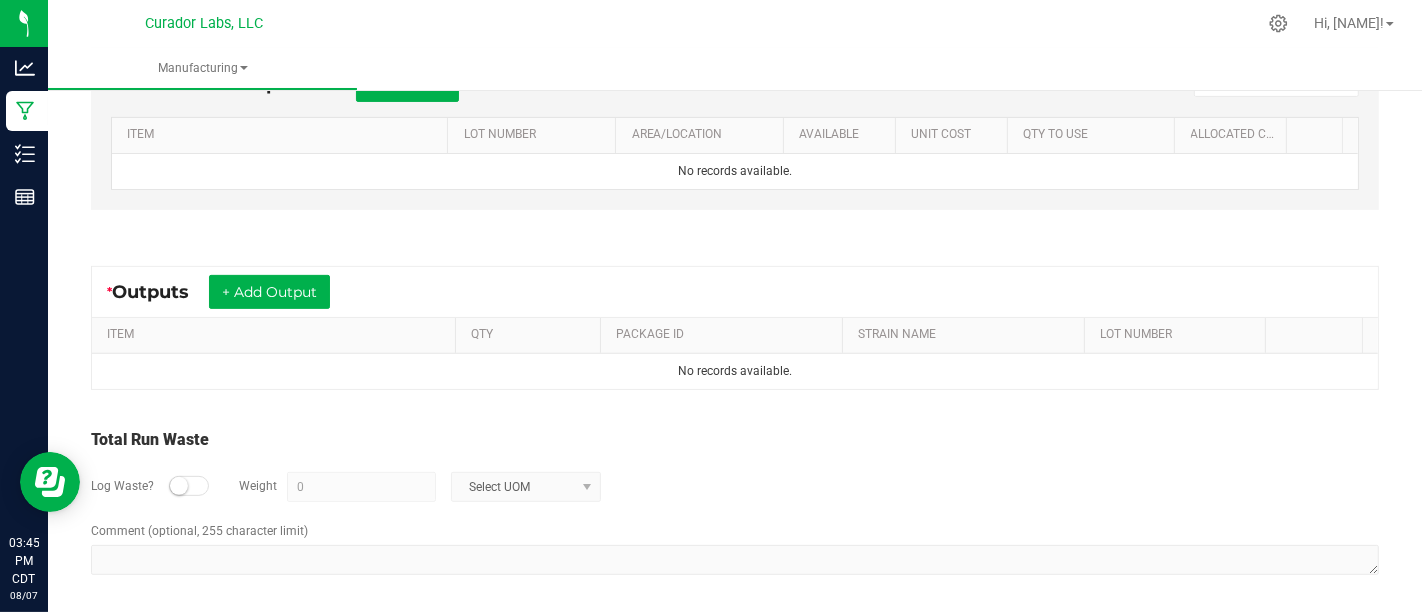 scroll, scrollTop: 0, scrollLeft: 0, axis: both 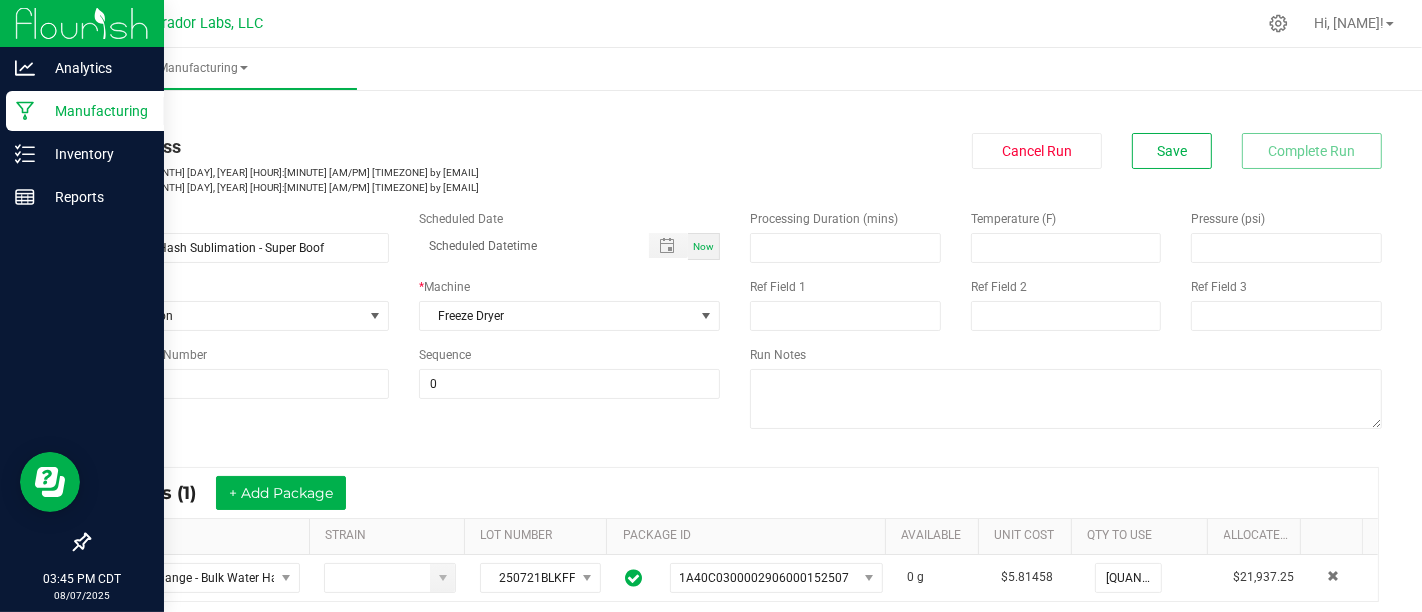 click on "Manufacturing" at bounding box center [85, 111] 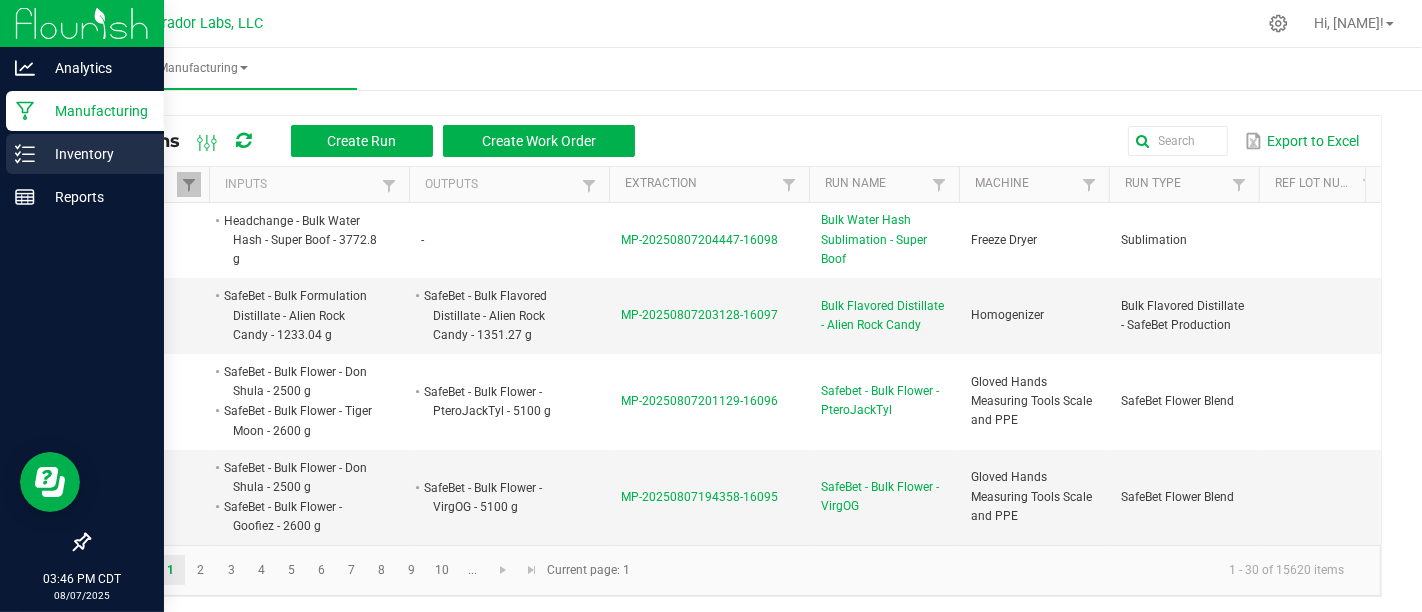 click on "Inventory" at bounding box center (85, 154) 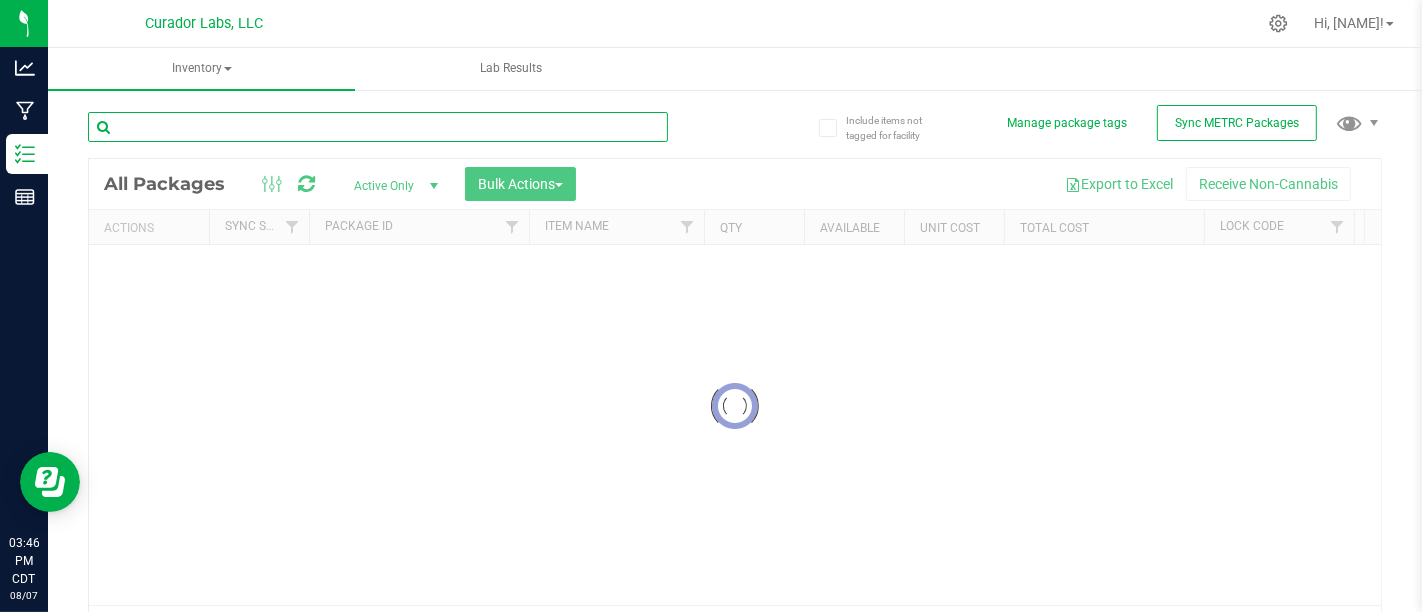click at bounding box center (378, 127) 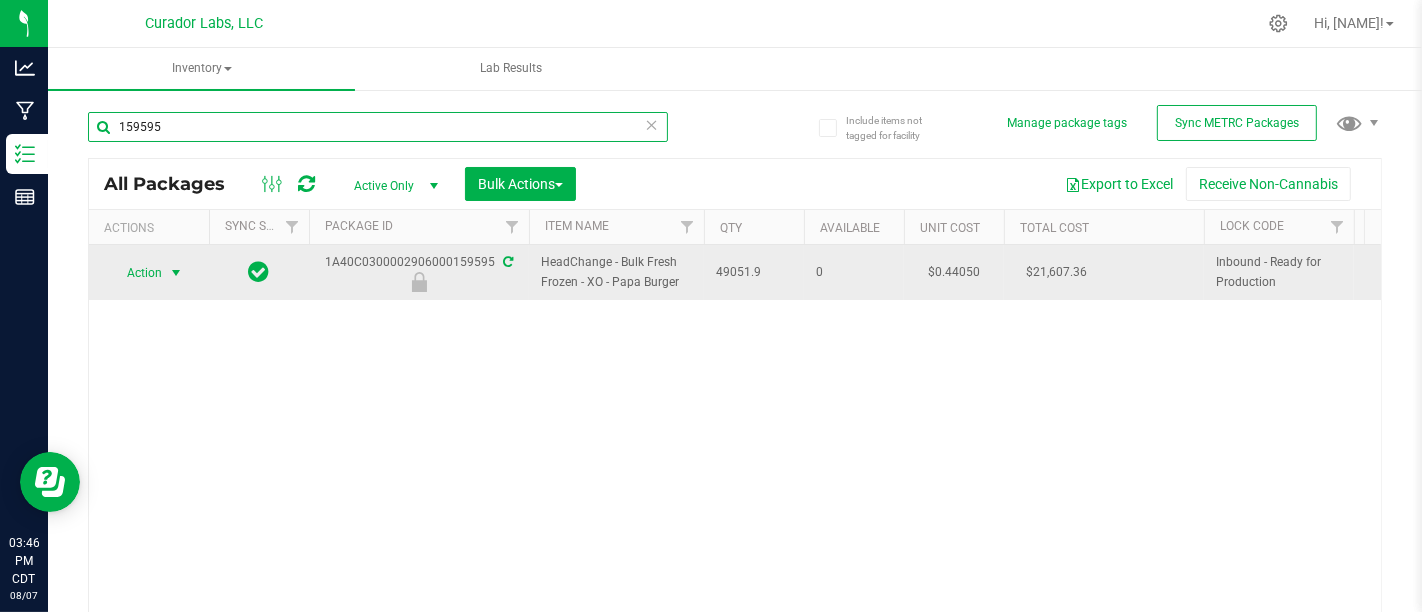 type on "159595" 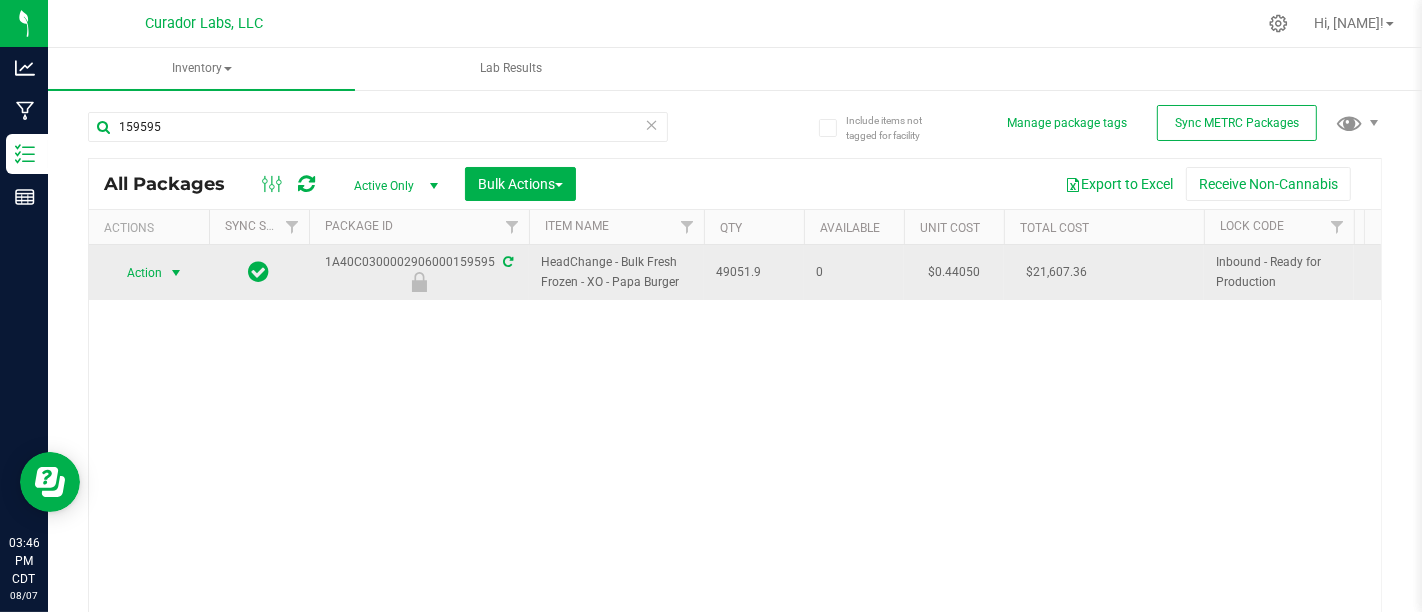 click on "Action" at bounding box center [136, 273] 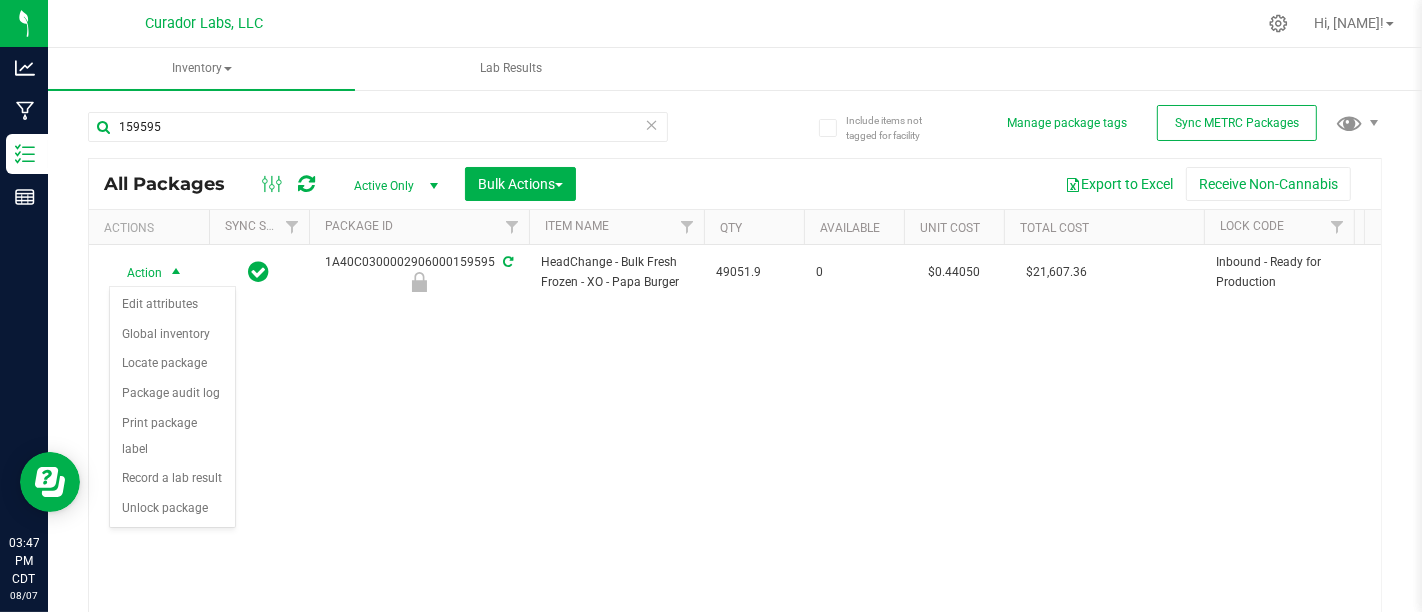 click on "Action Action Edit attributes Global inventory Locate package Package audit log Print package label Record a lab result Unlock package
[PACKAGE_ID]
HeadChange - Bulk Fresh Frozen - XO - Papa Burger
[QUANTITY]
[QUANTITY]
$[PRICE] $[PRICE]
Inbound - Ready for Production
Gram
NotSubmitted
Papa Burger
$[PRICE]
[LOT_NUMBER]
Created" at bounding box center [735, 438] 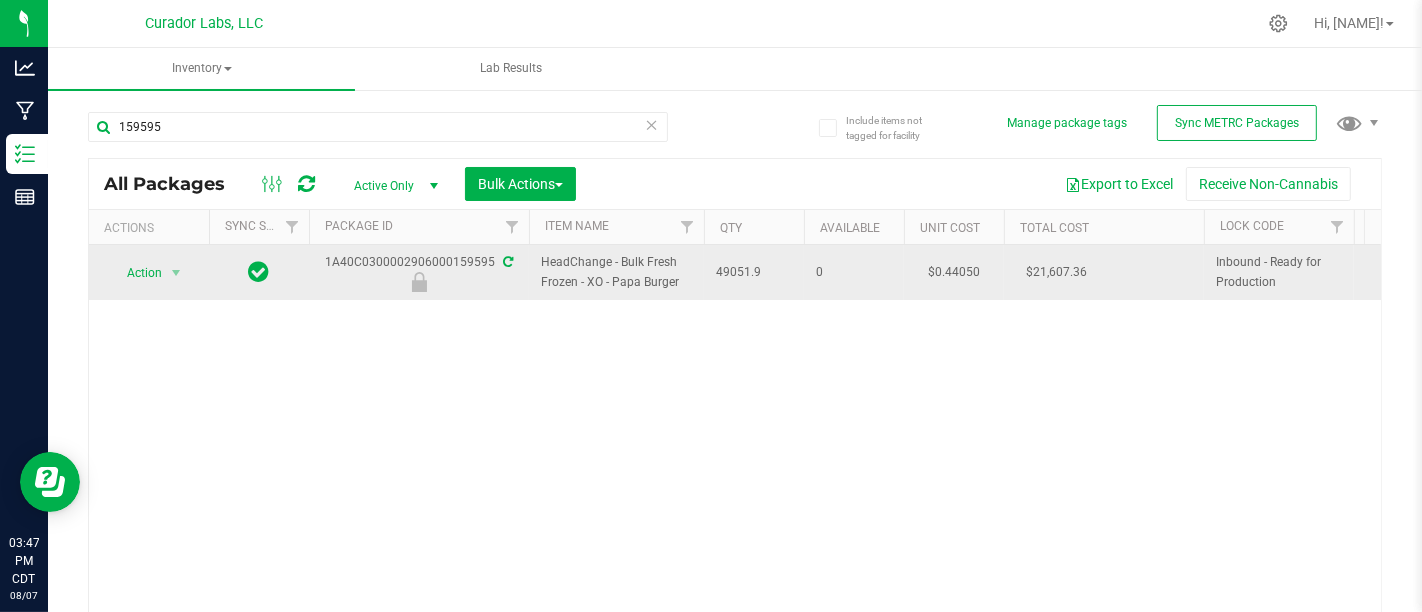 drag, startPoint x: 537, startPoint y: 261, endPoint x: 686, endPoint y: 276, distance: 149.75313 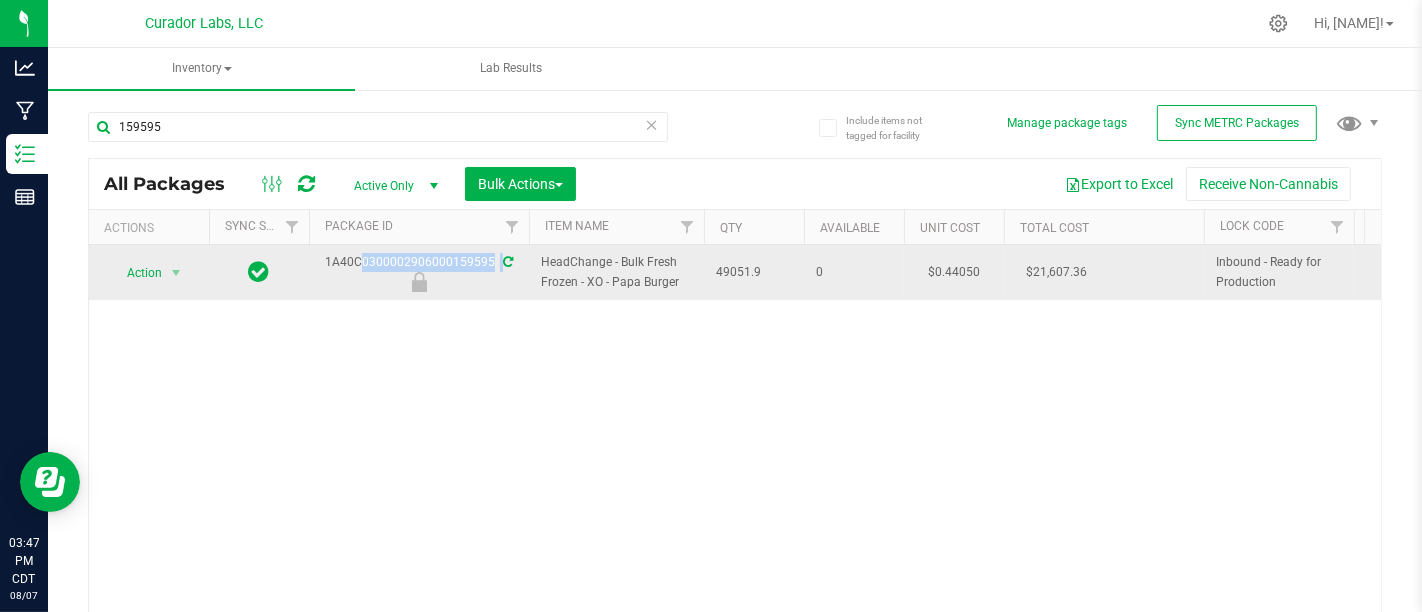 click on "1A40C0300002906000159595" at bounding box center (419, 272) 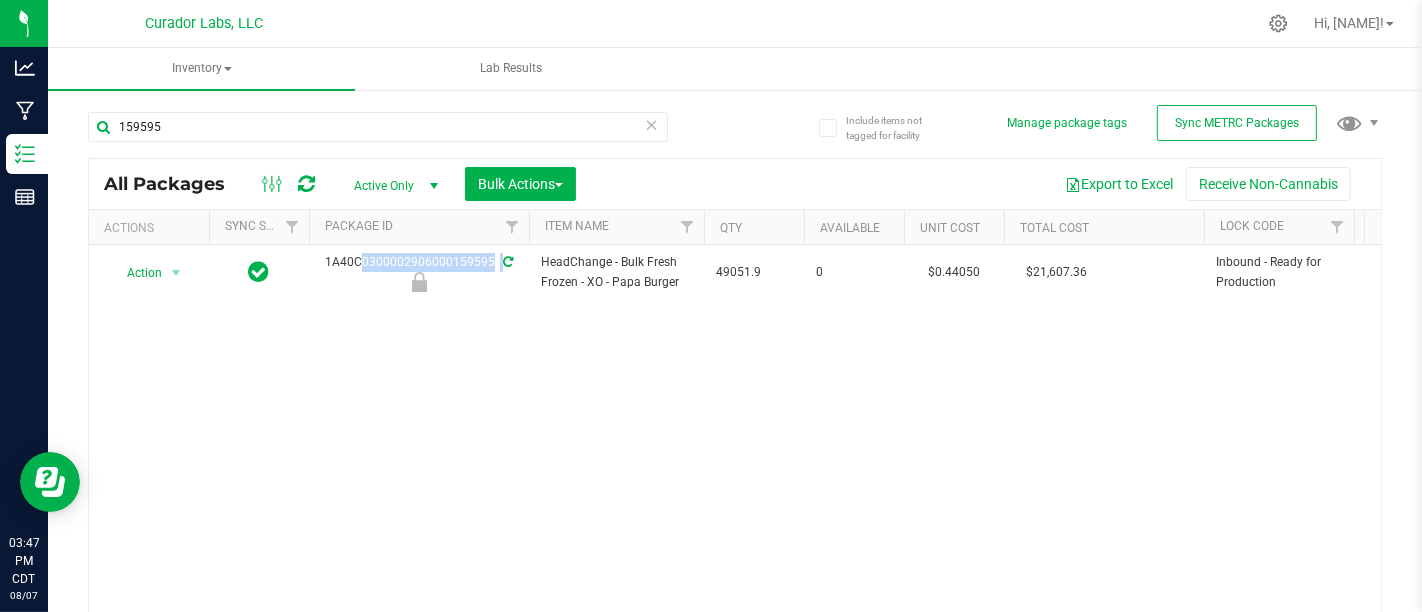 copy on "1A40C0300002906000159595" 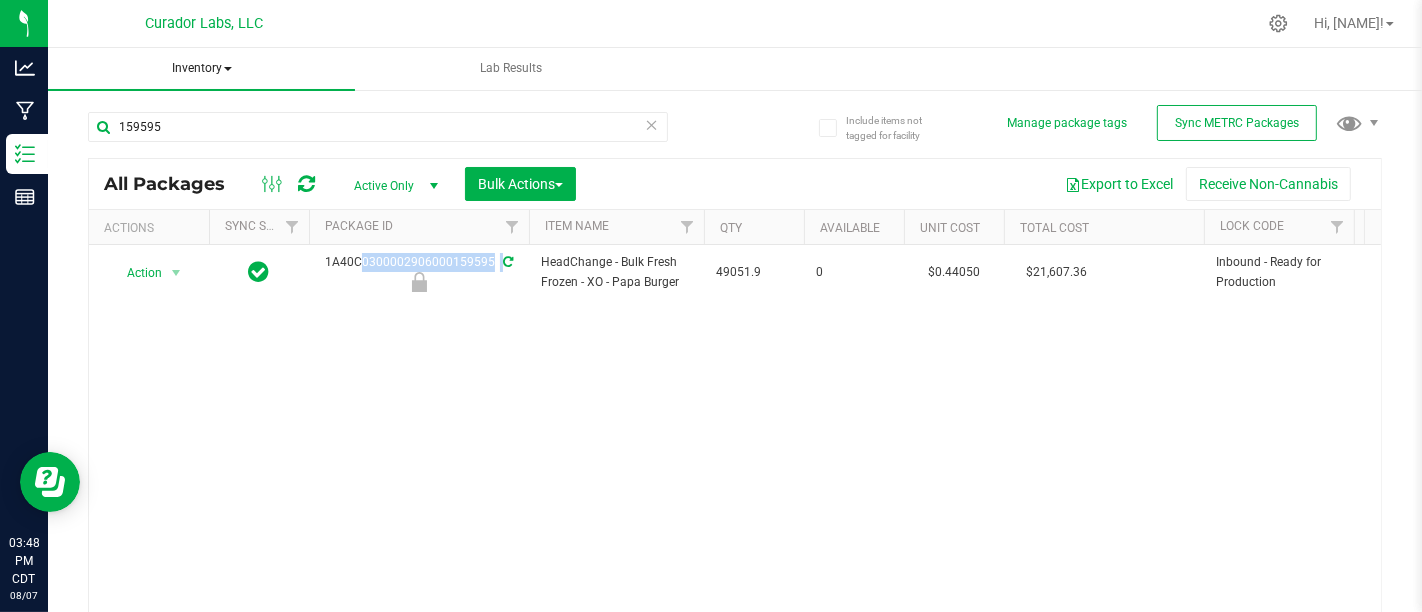 click on "Inventory" at bounding box center (201, 69) 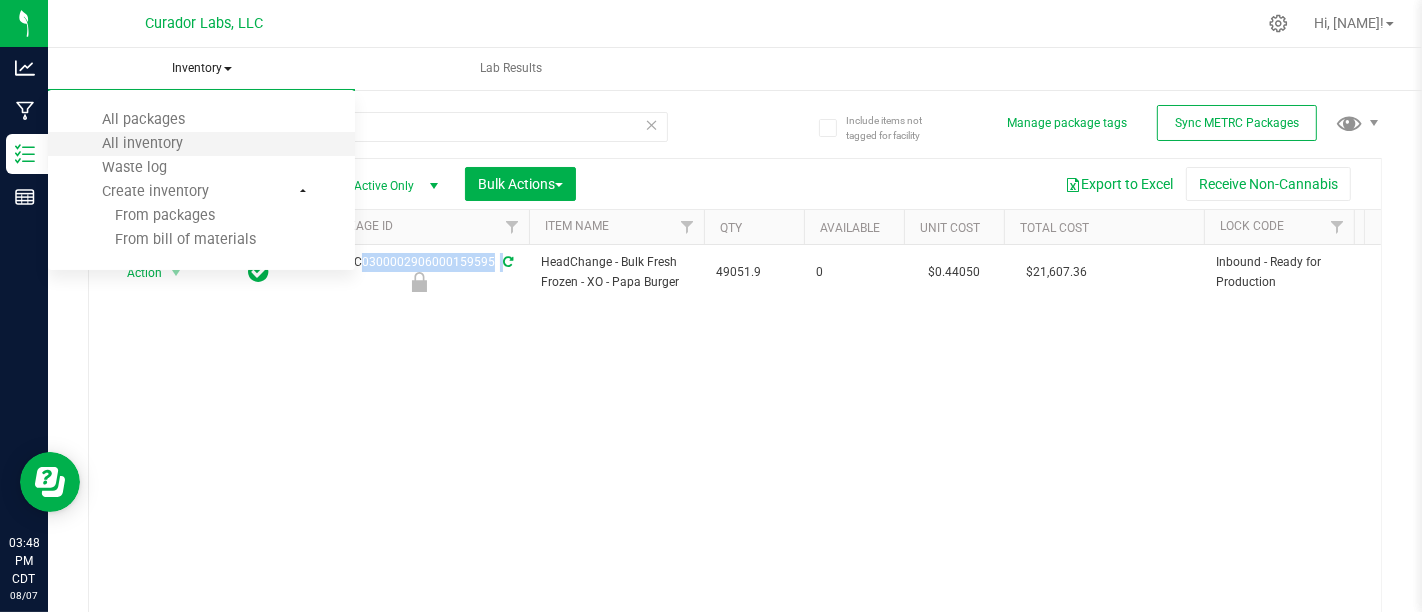 click on "All inventory" at bounding box center [201, 144] 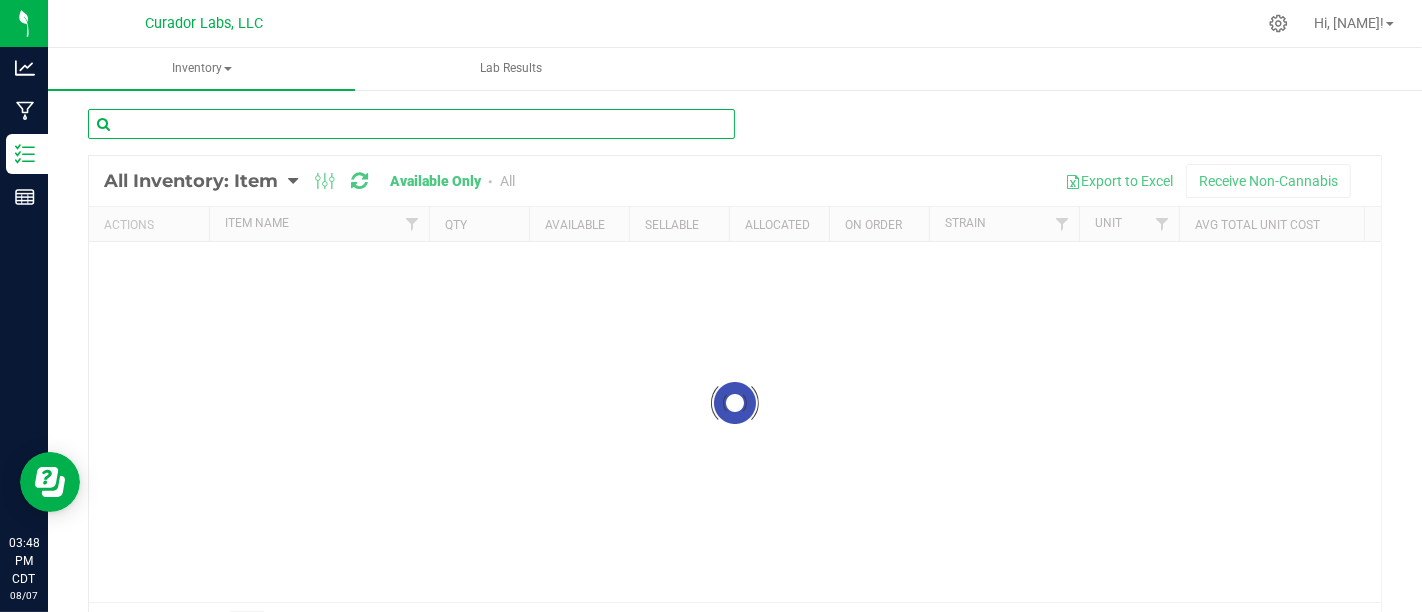 click at bounding box center [411, 124] 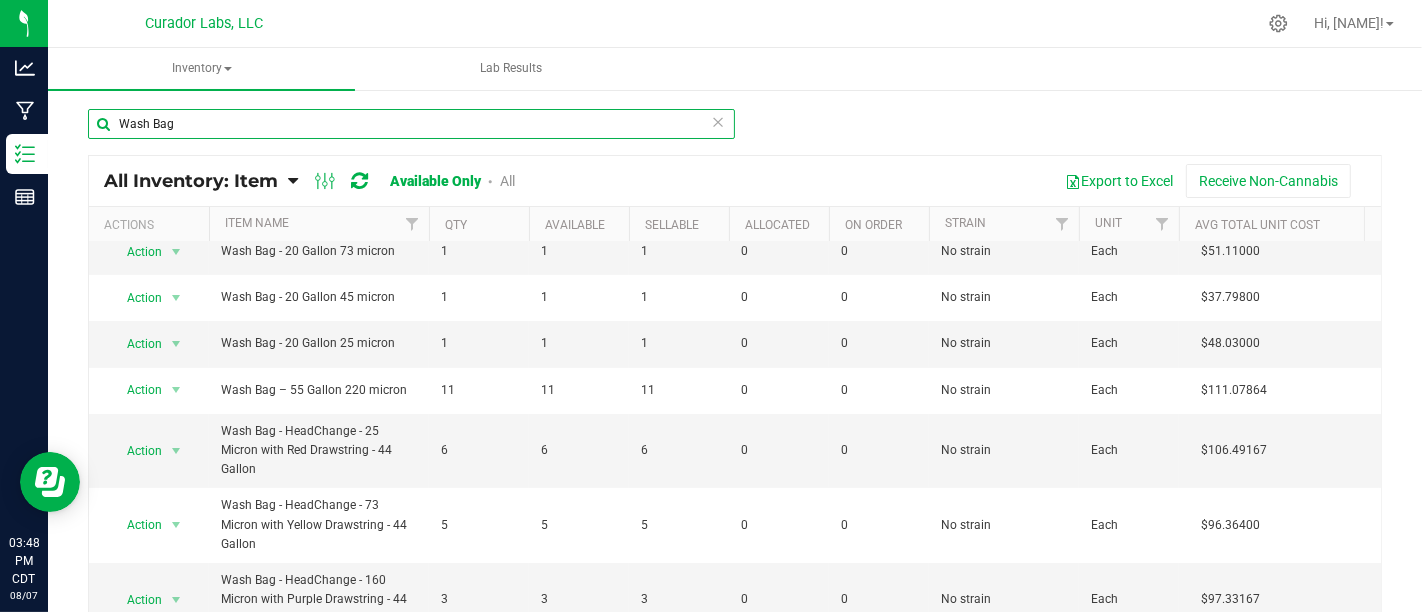 scroll, scrollTop: 268, scrollLeft: 2, axis: both 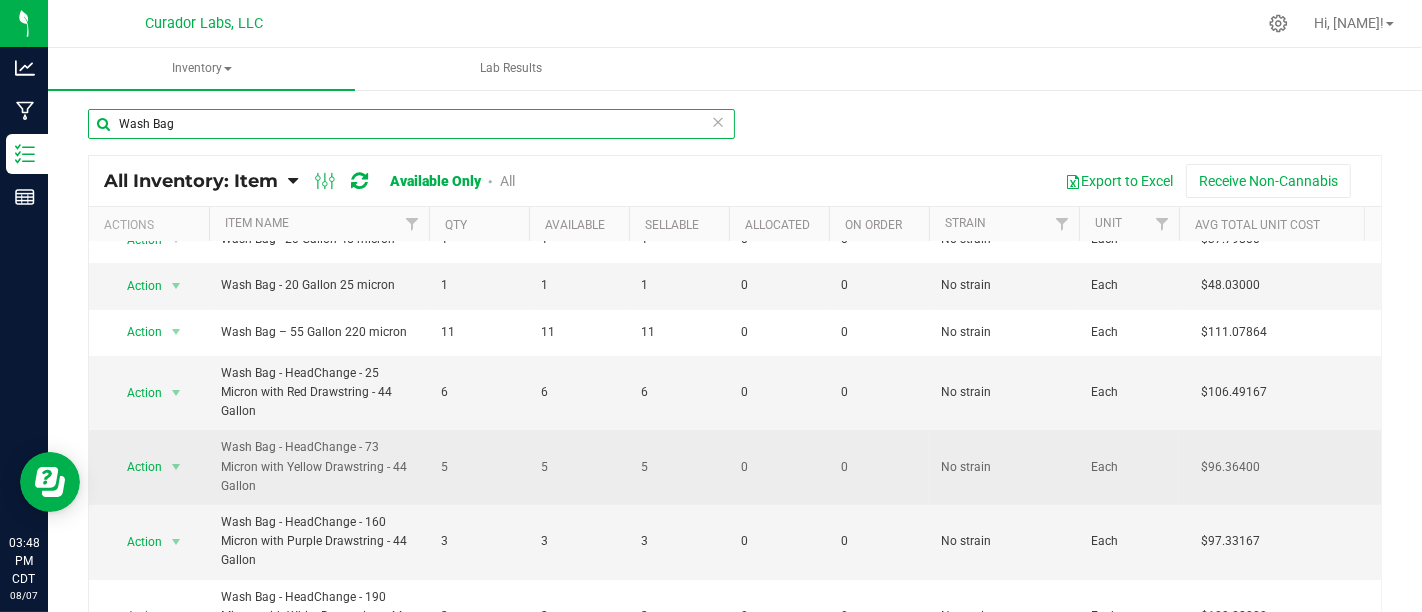 type on "Wash Bag" 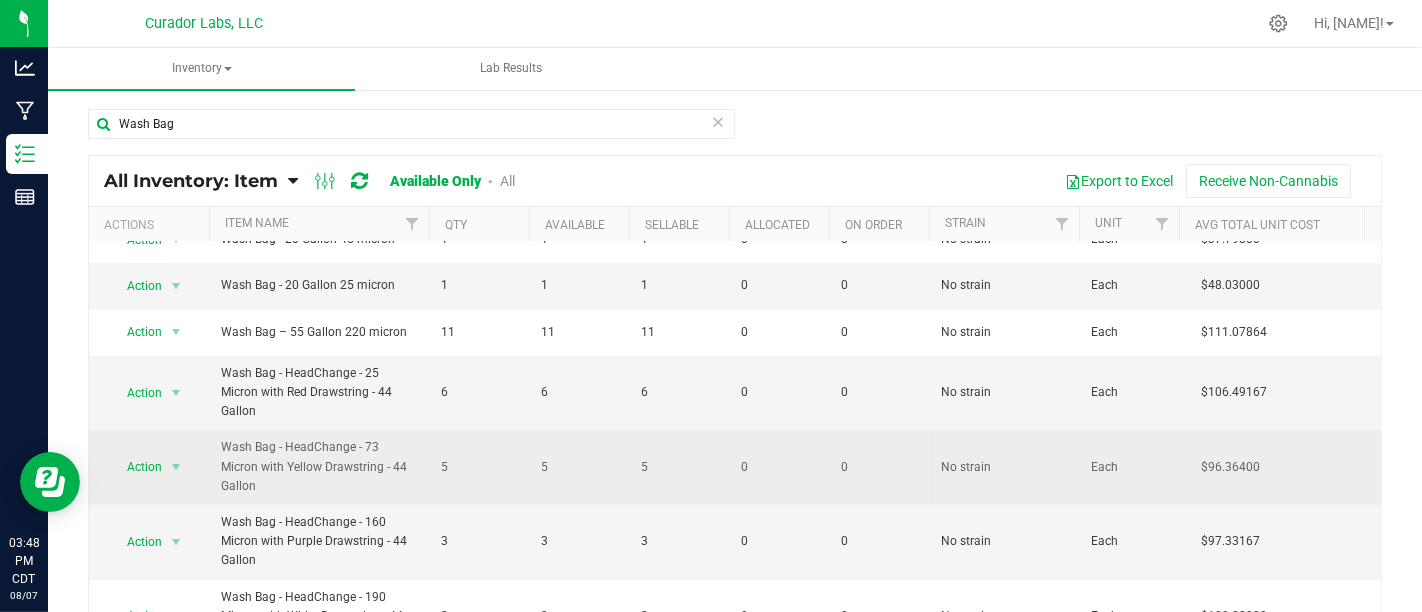 drag, startPoint x: 221, startPoint y: 425, endPoint x: 408, endPoint y: 437, distance: 187.38463 